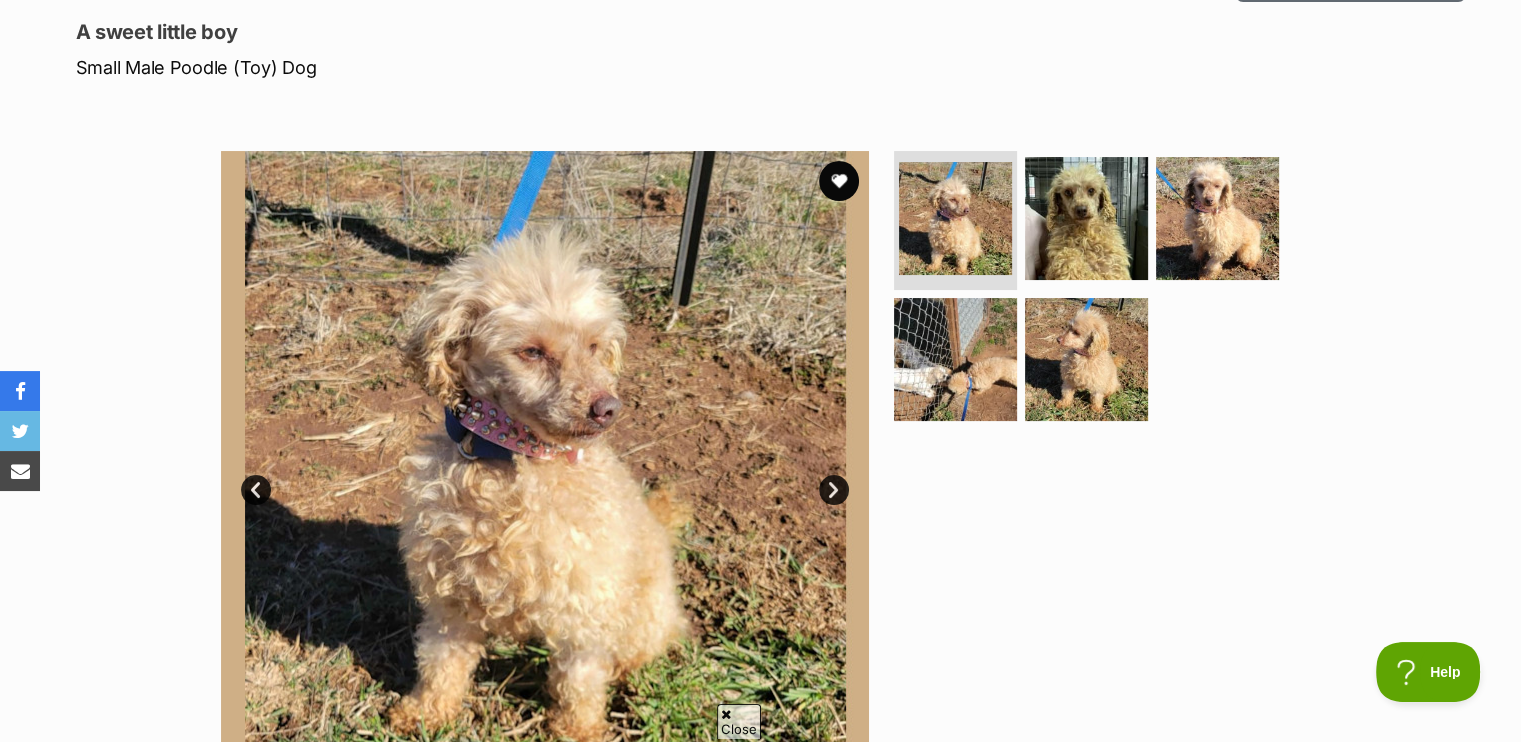 scroll, scrollTop: 300, scrollLeft: 0, axis: vertical 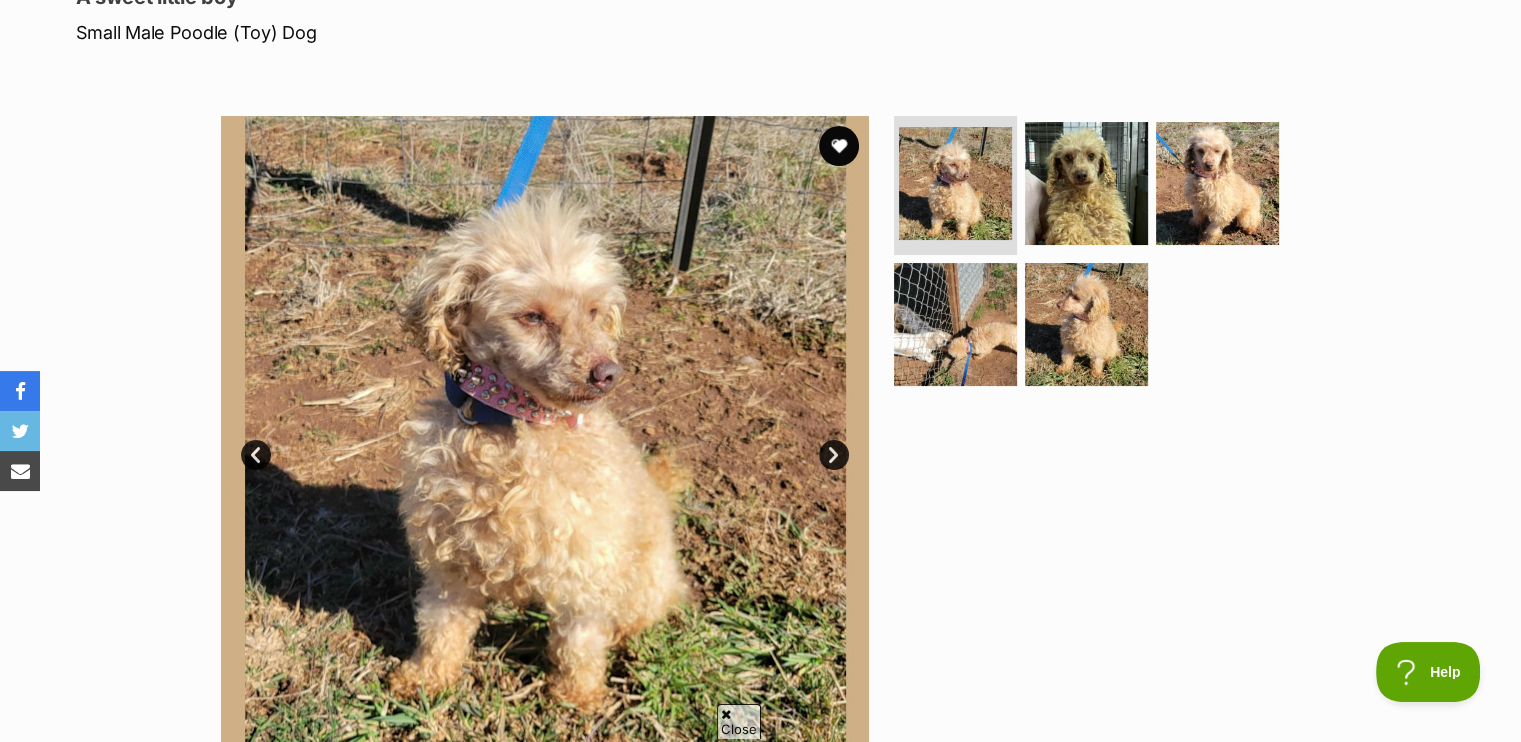 click on "Next" at bounding box center (834, 455) 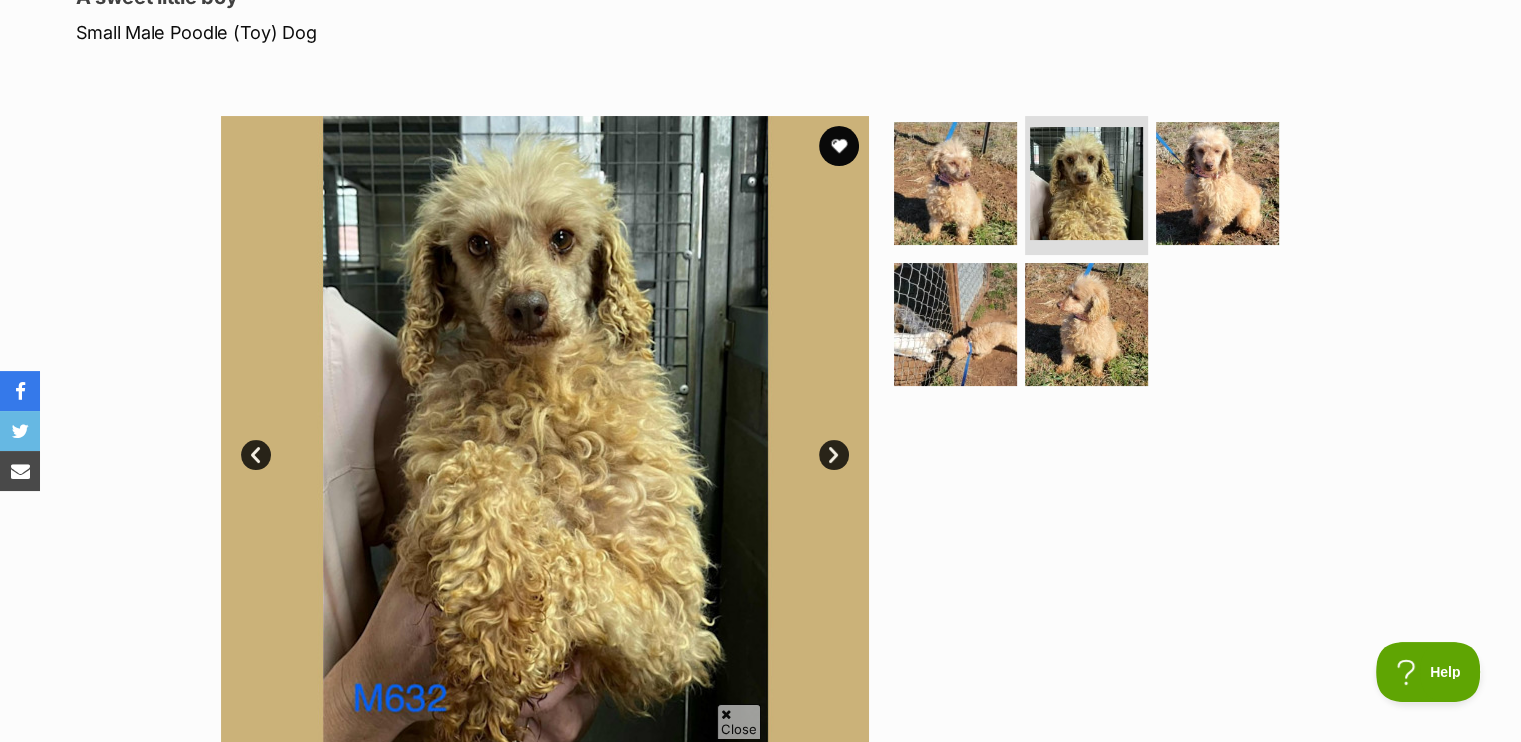 click on "Next" at bounding box center (834, 455) 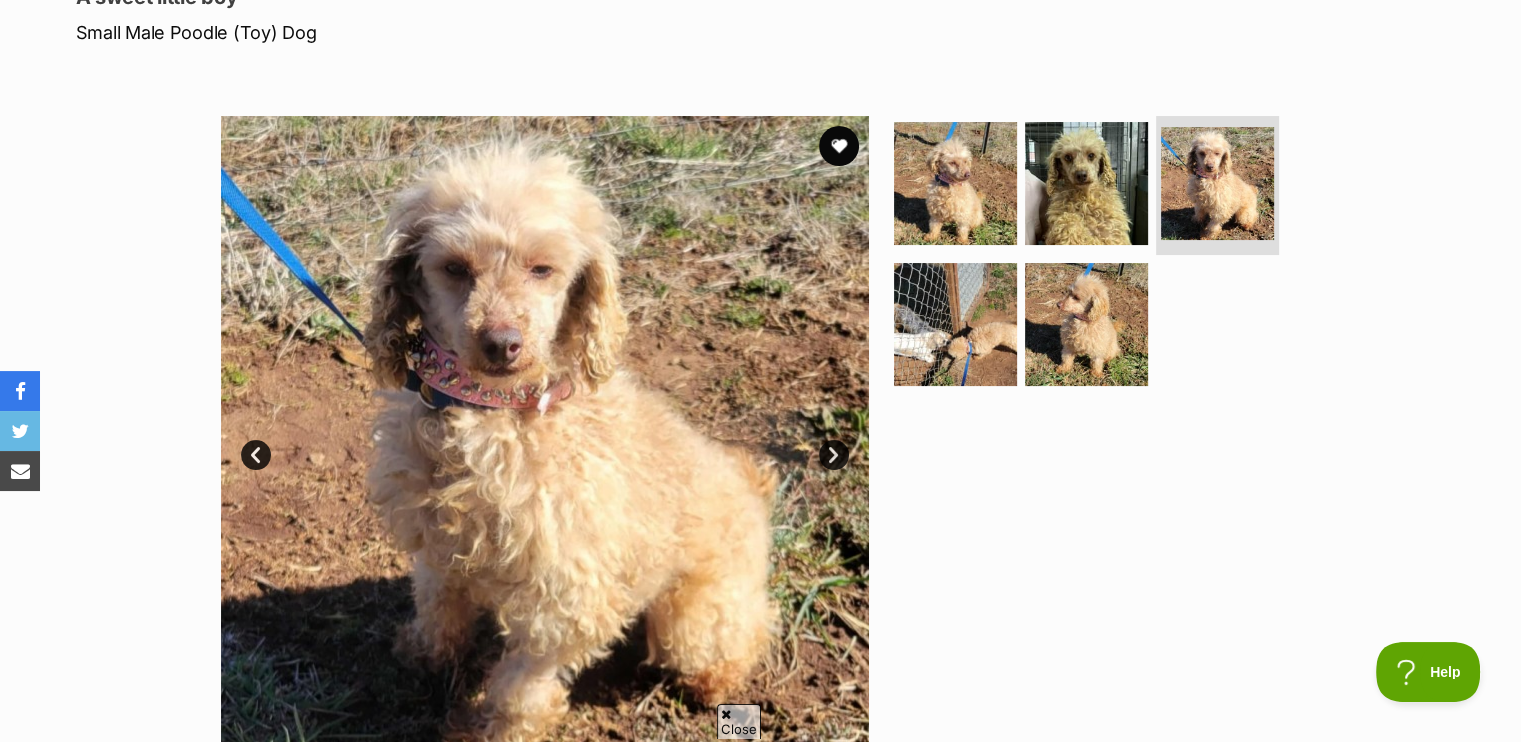click on "Next" at bounding box center [834, 455] 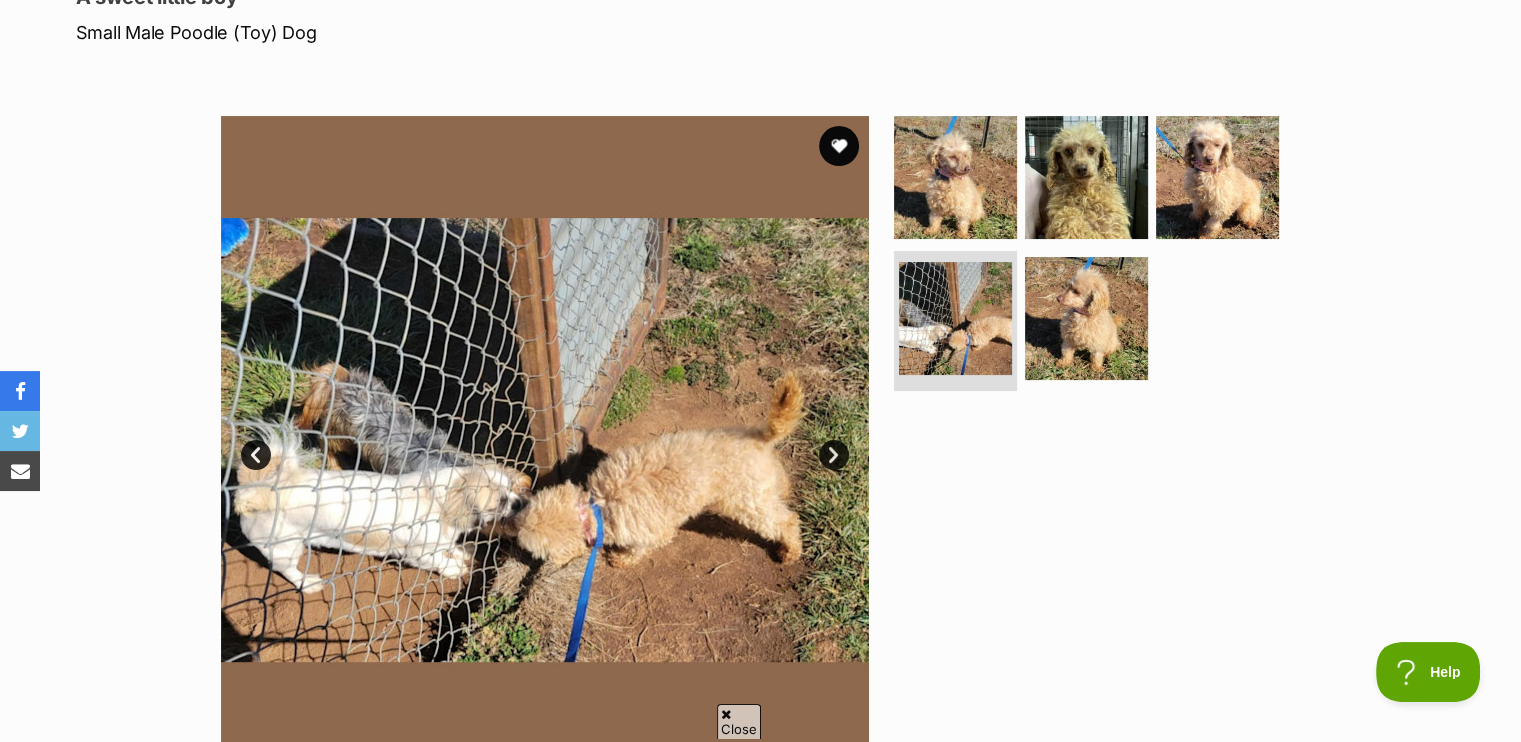 click on "Next" at bounding box center [834, 455] 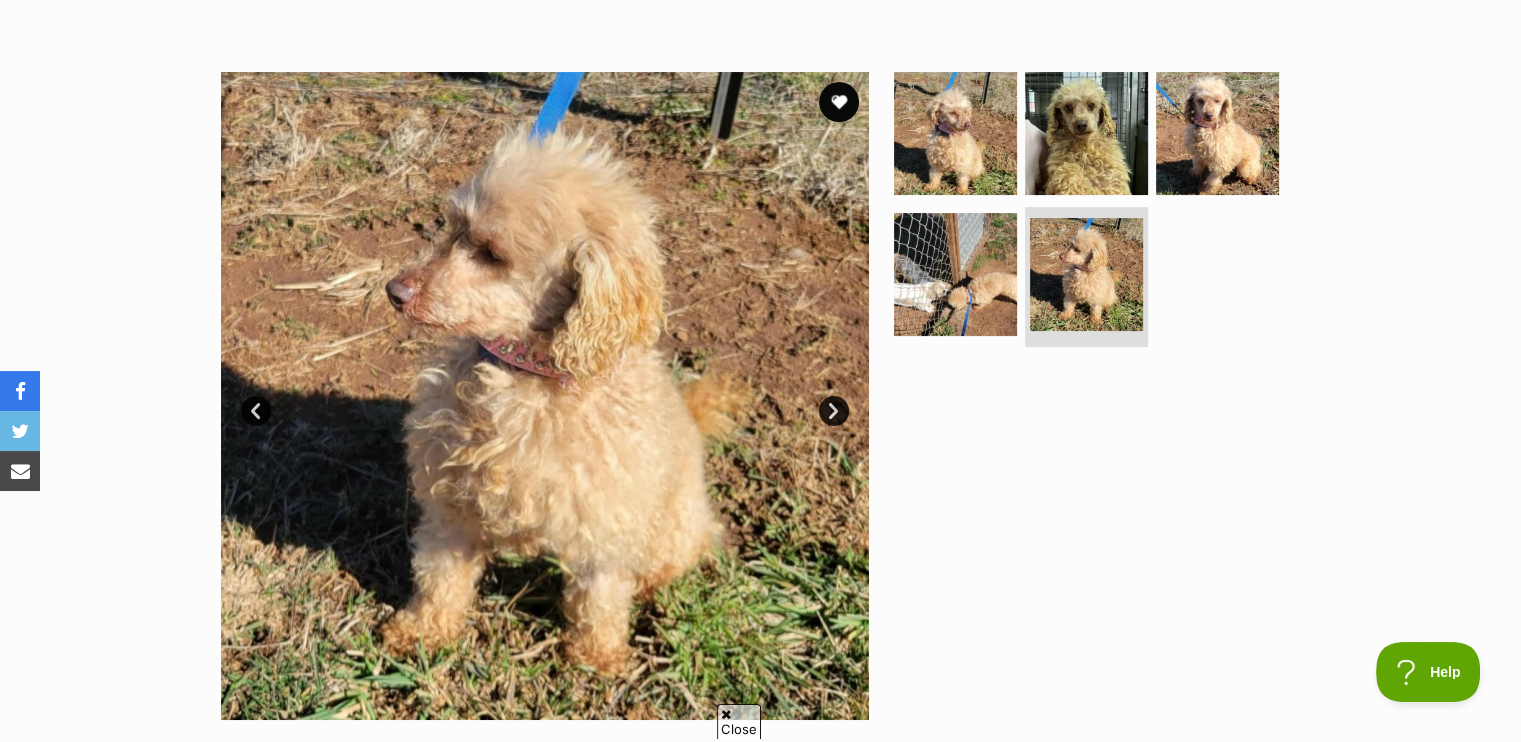 scroll, scrollTop: 300, scrollLeft: 0, axis: vertical 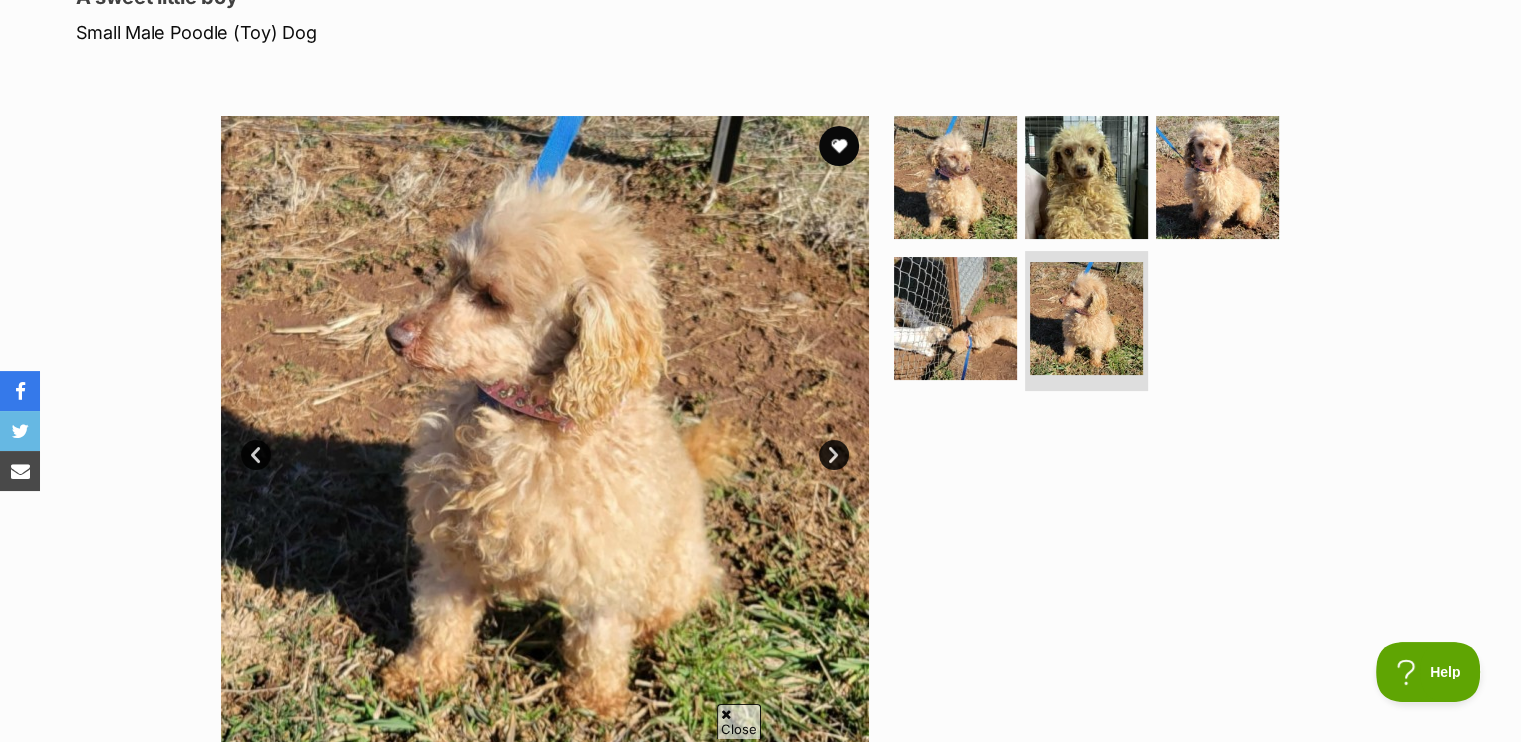 click on "Next" at bounding box center (834, 455) 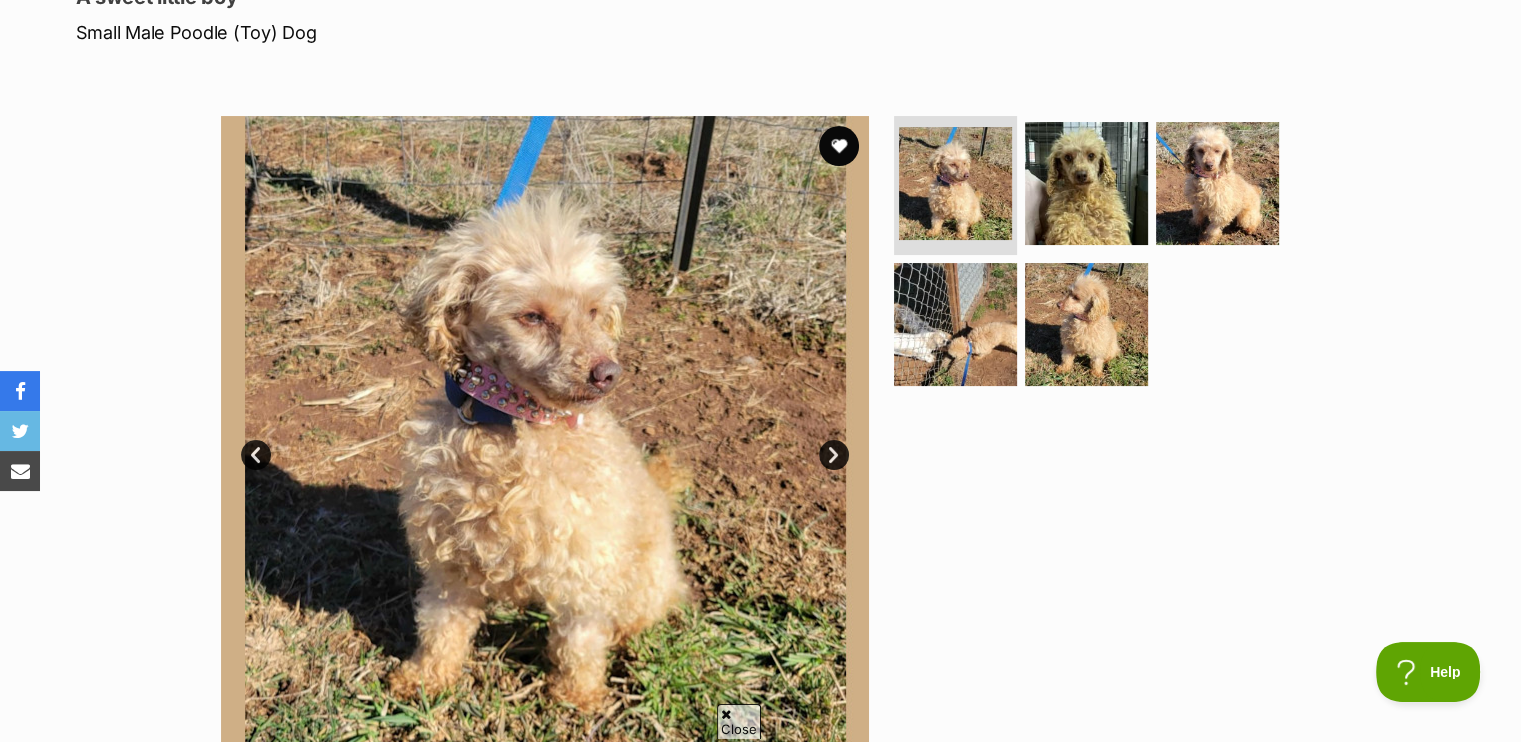 click on "Next" at bounding box center (834, 455) 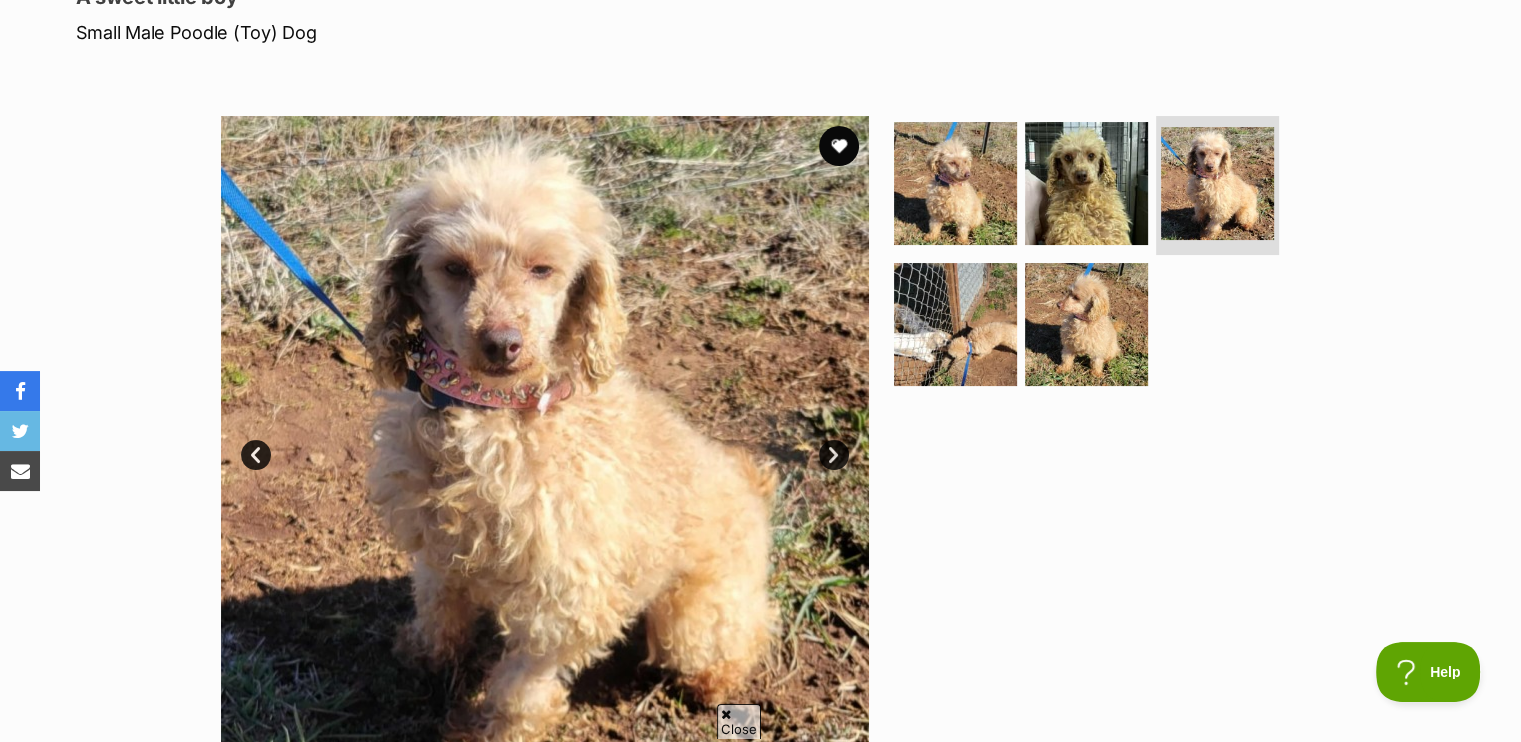 click on "Next" at bounding box center [834, 455] 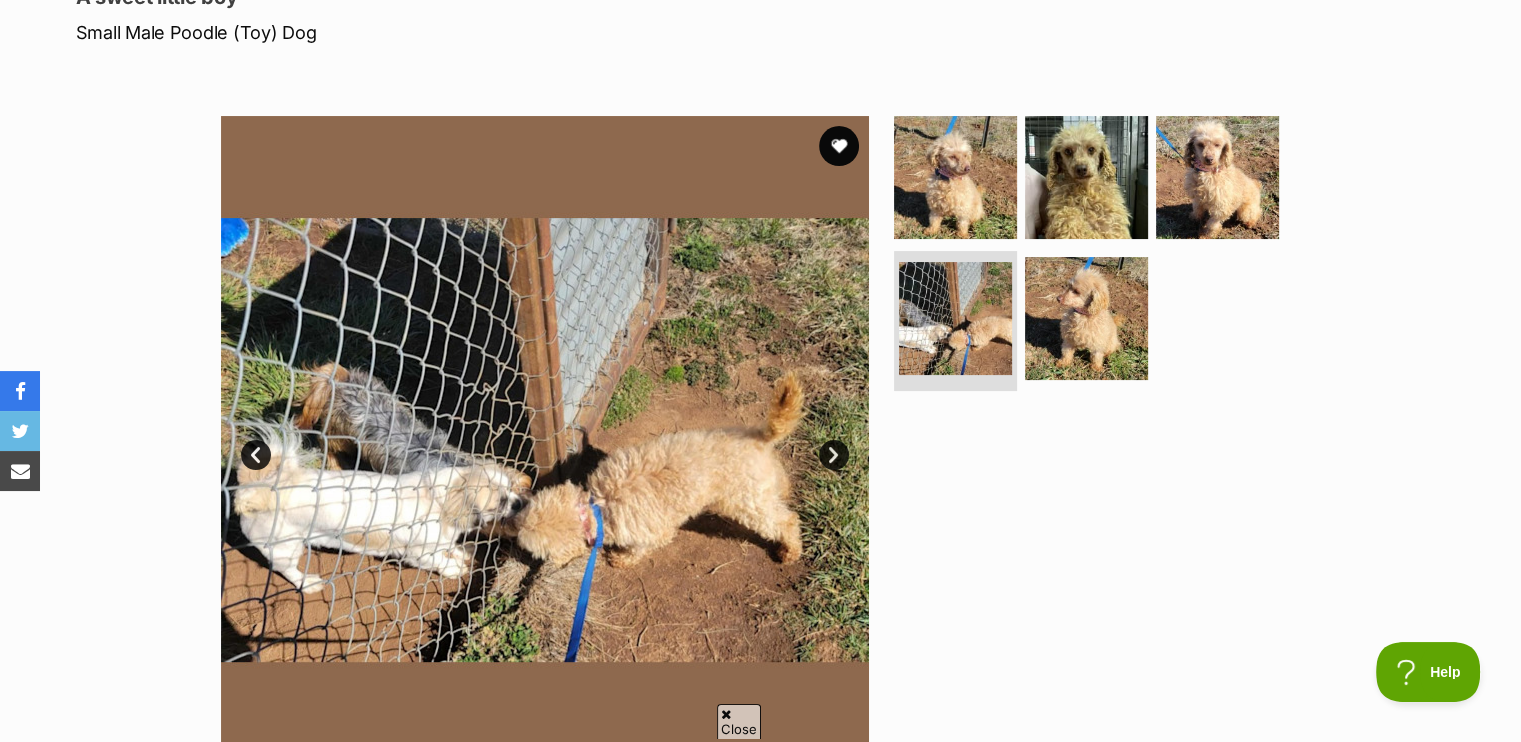 click on "Next" at bounding box center (834, 455) 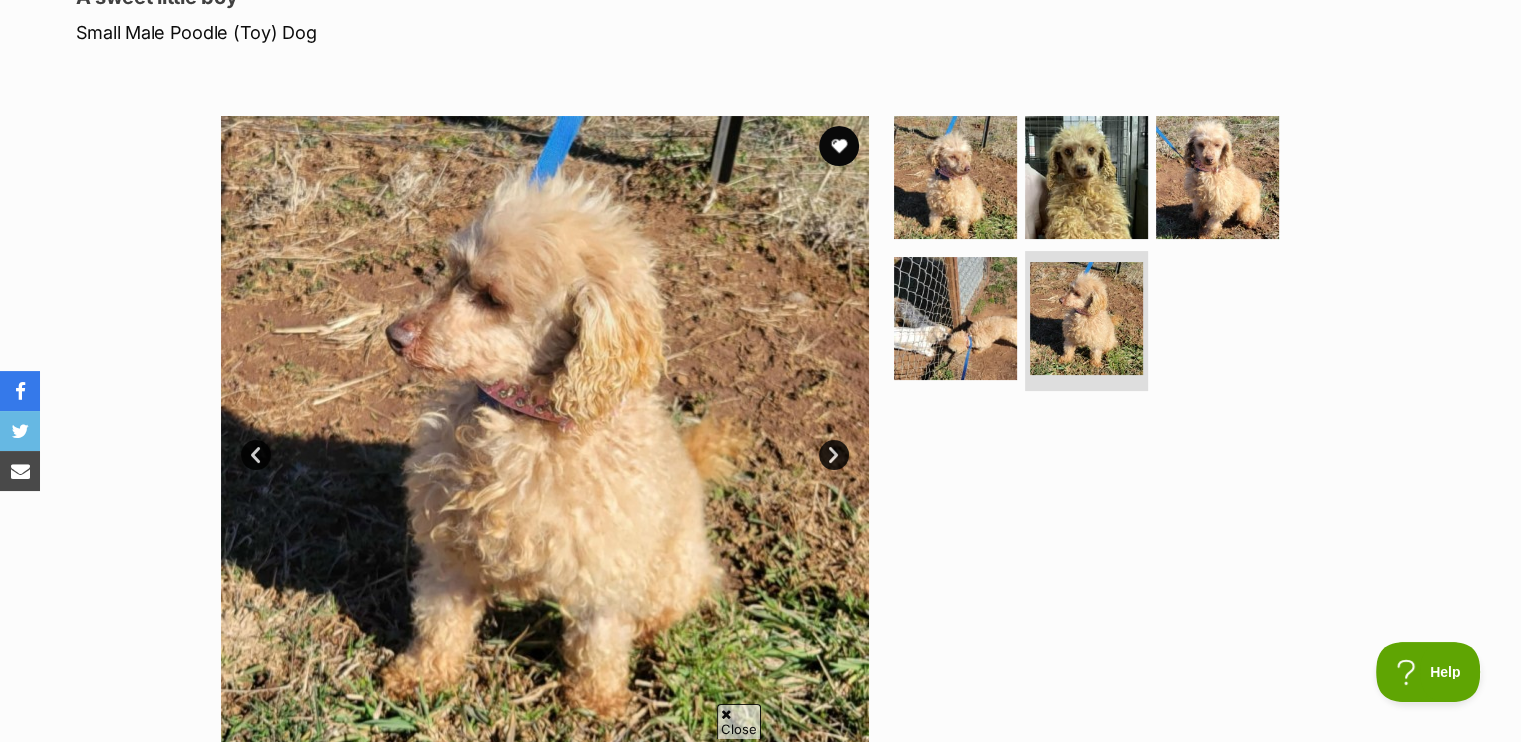 click on "Next" at bounding box center (834, 455) 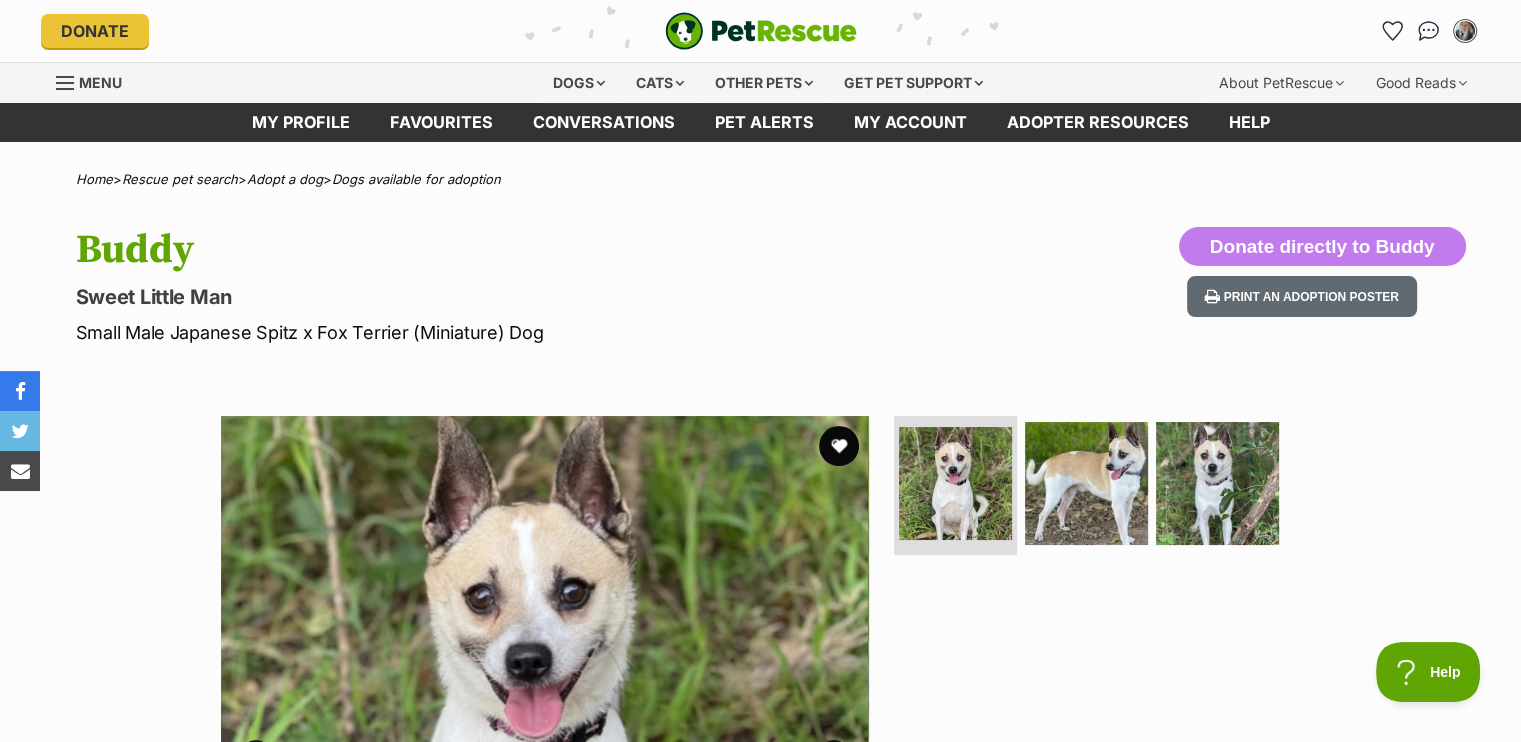 scroll, scrollTop: 0, scrollLeft: 0, axis: both 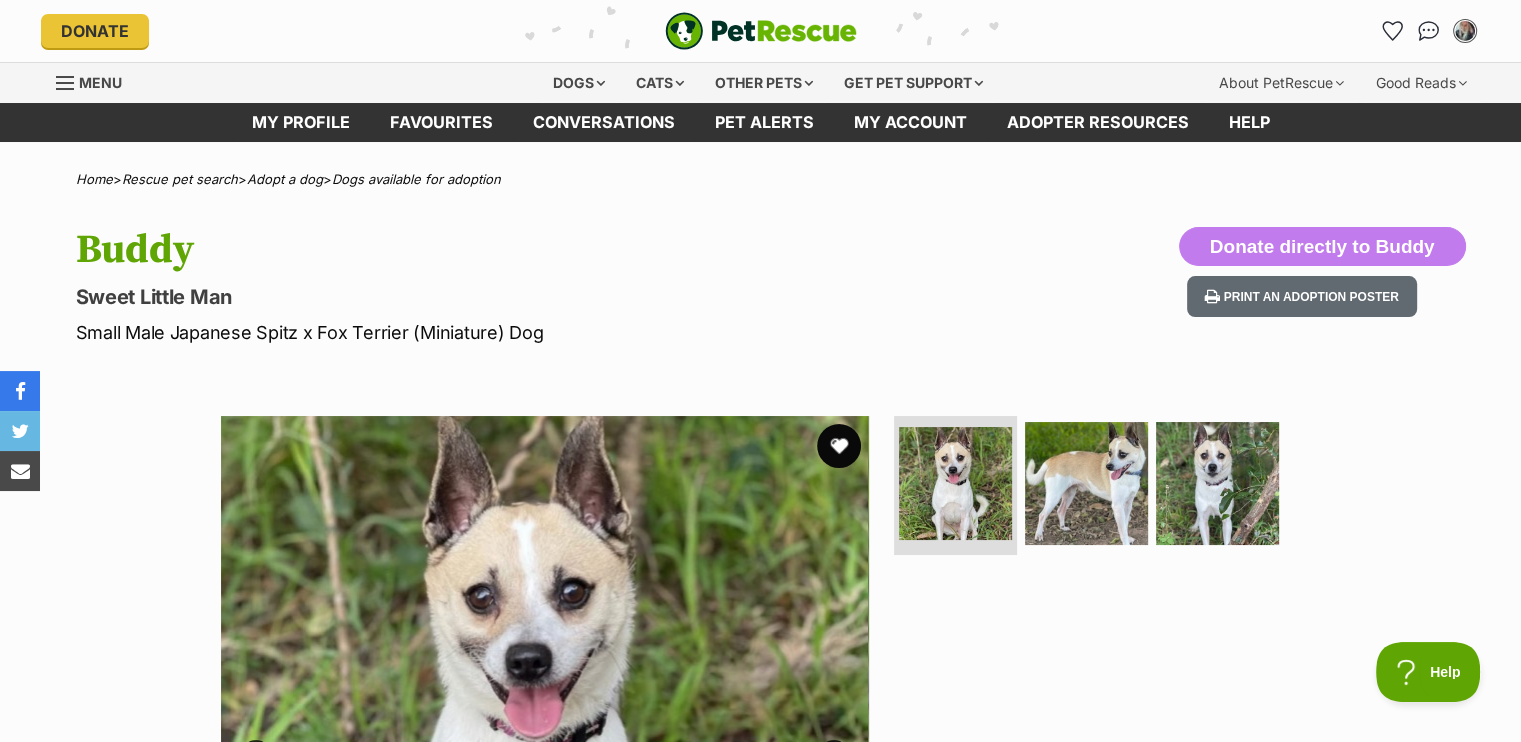 click at bounding box center (839, 446) 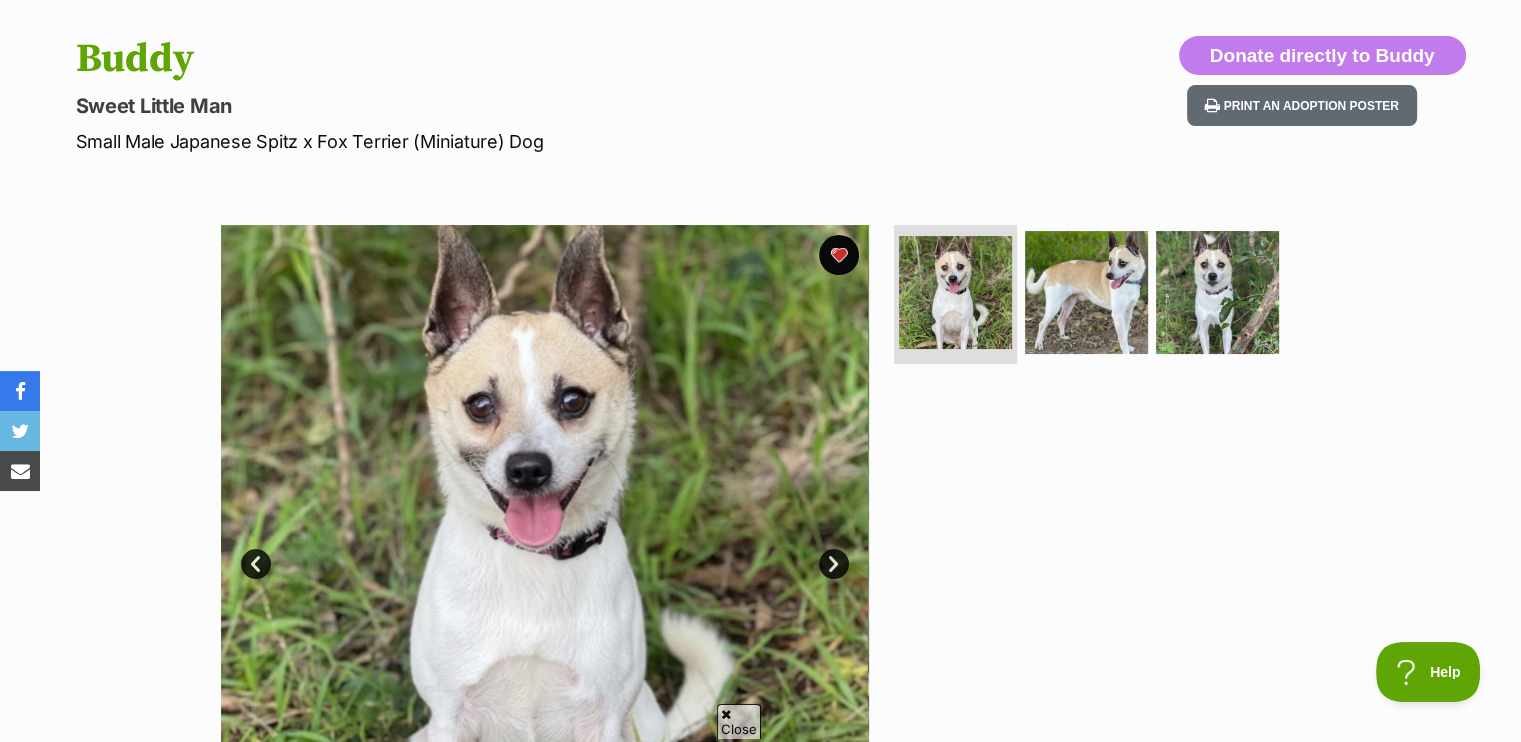 scroll, scrollTop: 300, scrollLeft: 0, axis: vertical 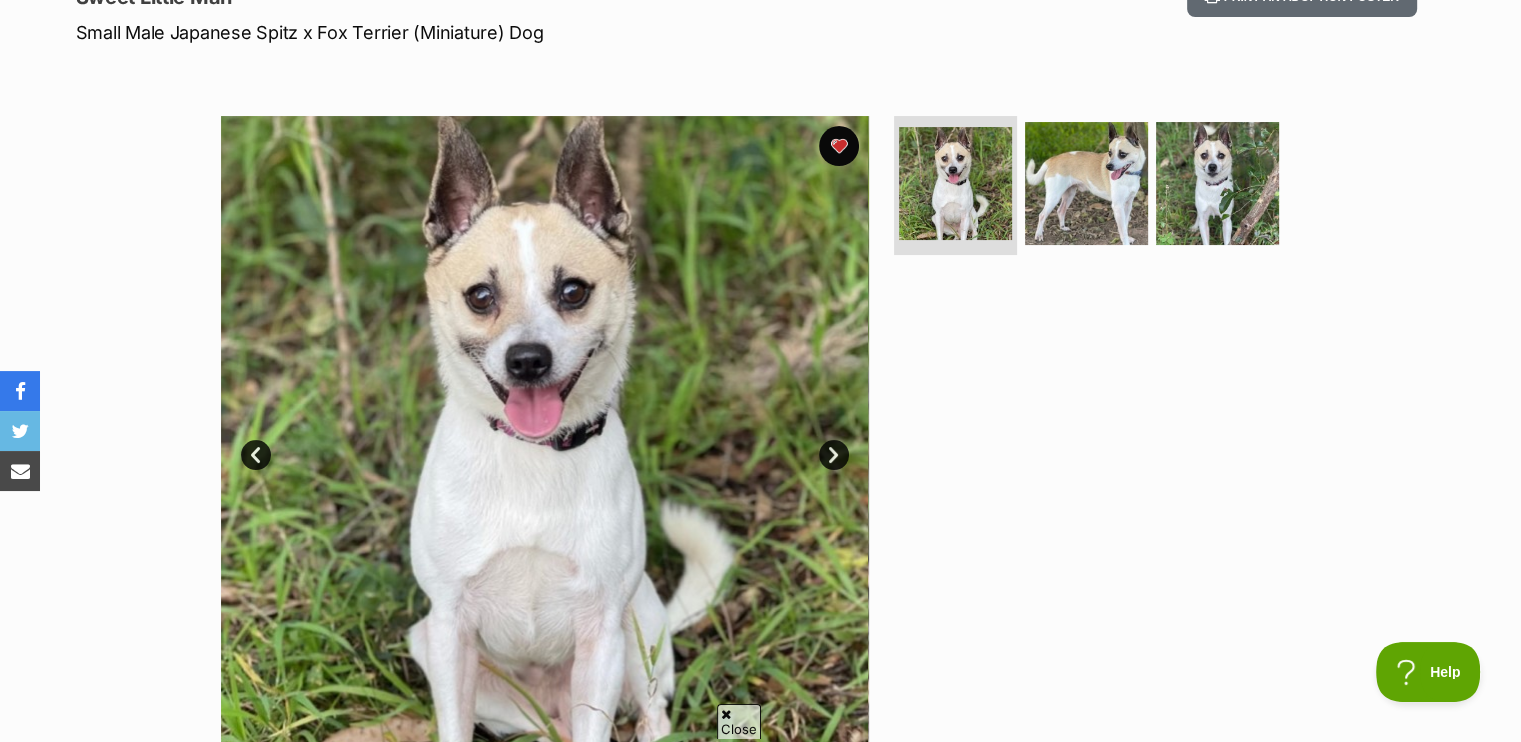 click on "Next" at bounding box center [834, 455] 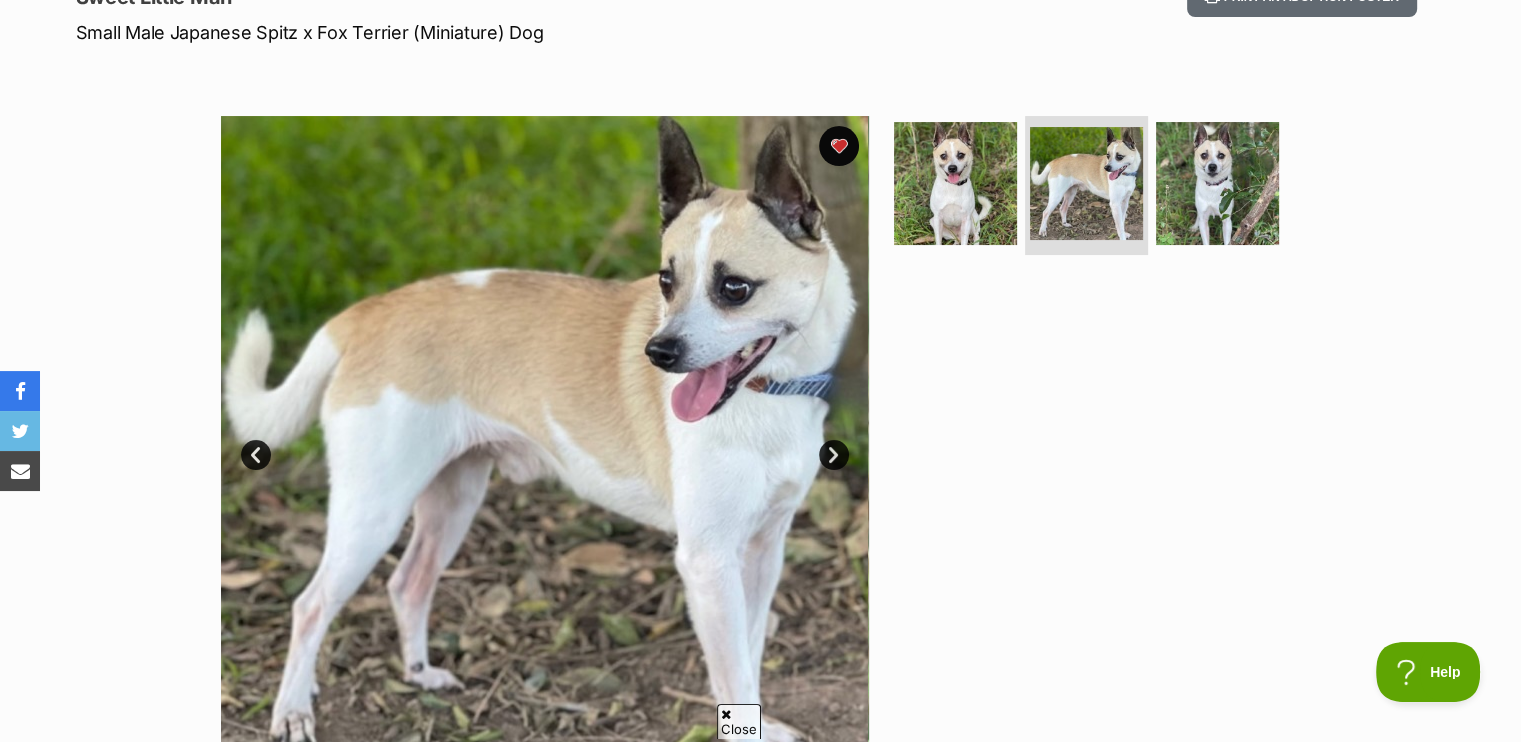 click on "Next" at bounding box center (834, 455) 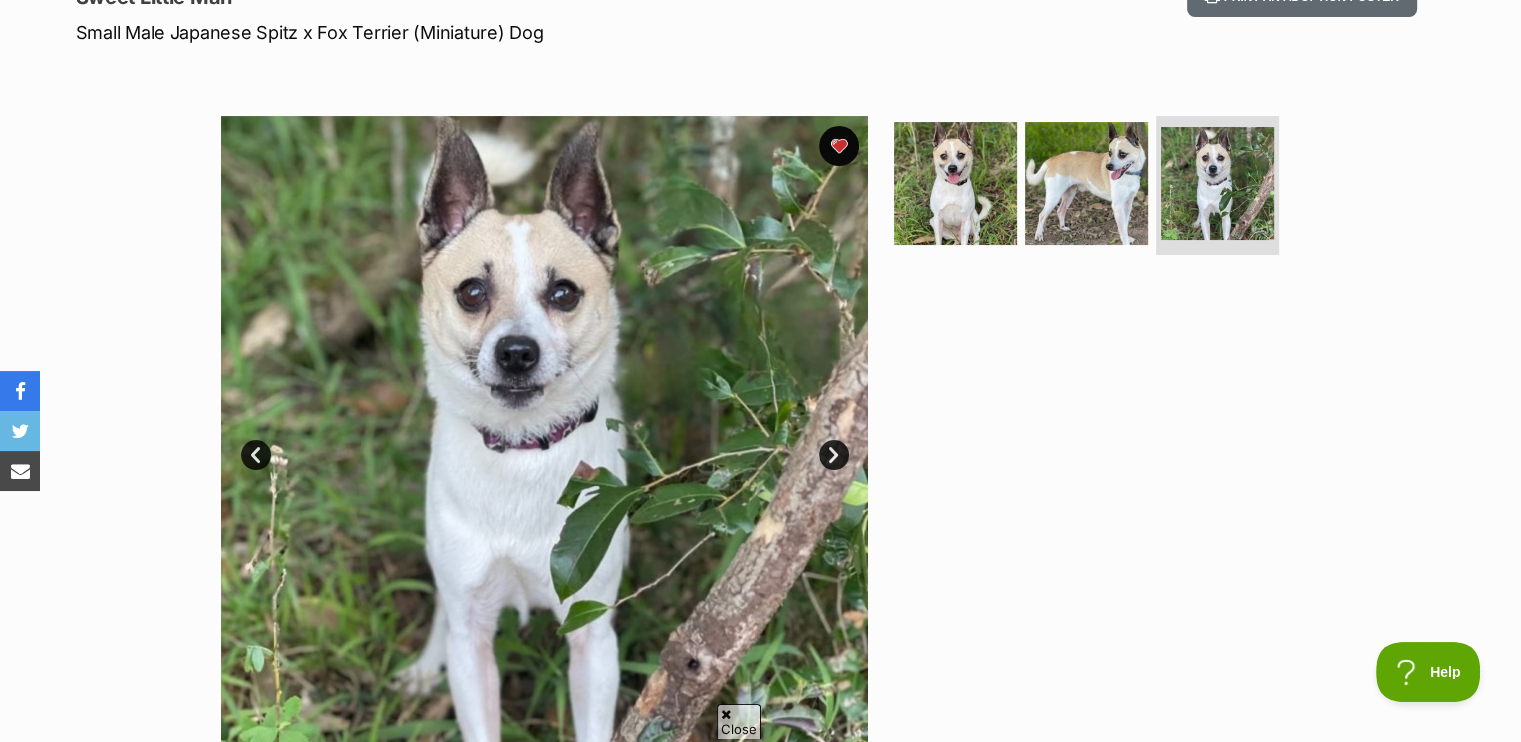 click on "Next" at bounding box center (834, 455) 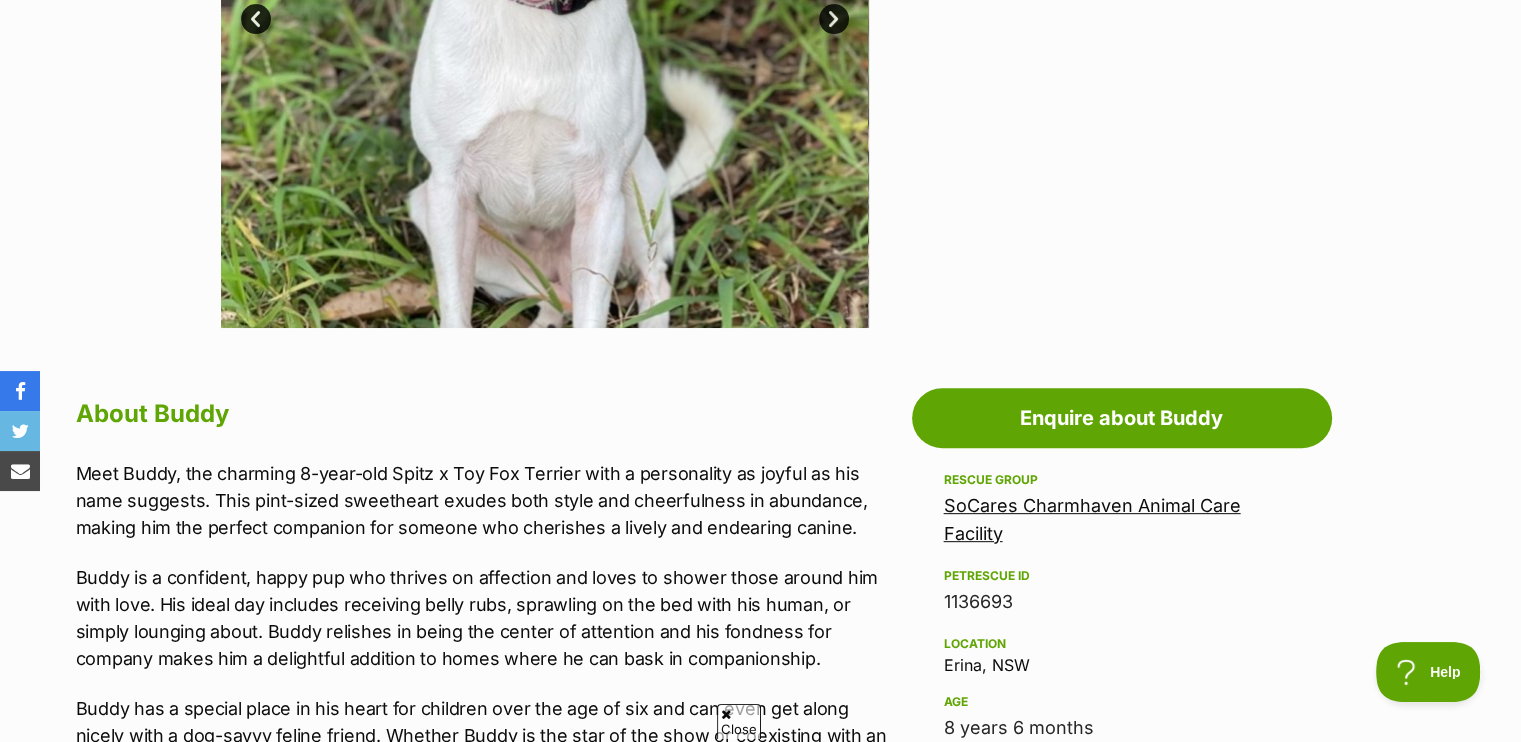 scroll, scrollTop: 900, scrollLeft: 0, axis: vertical 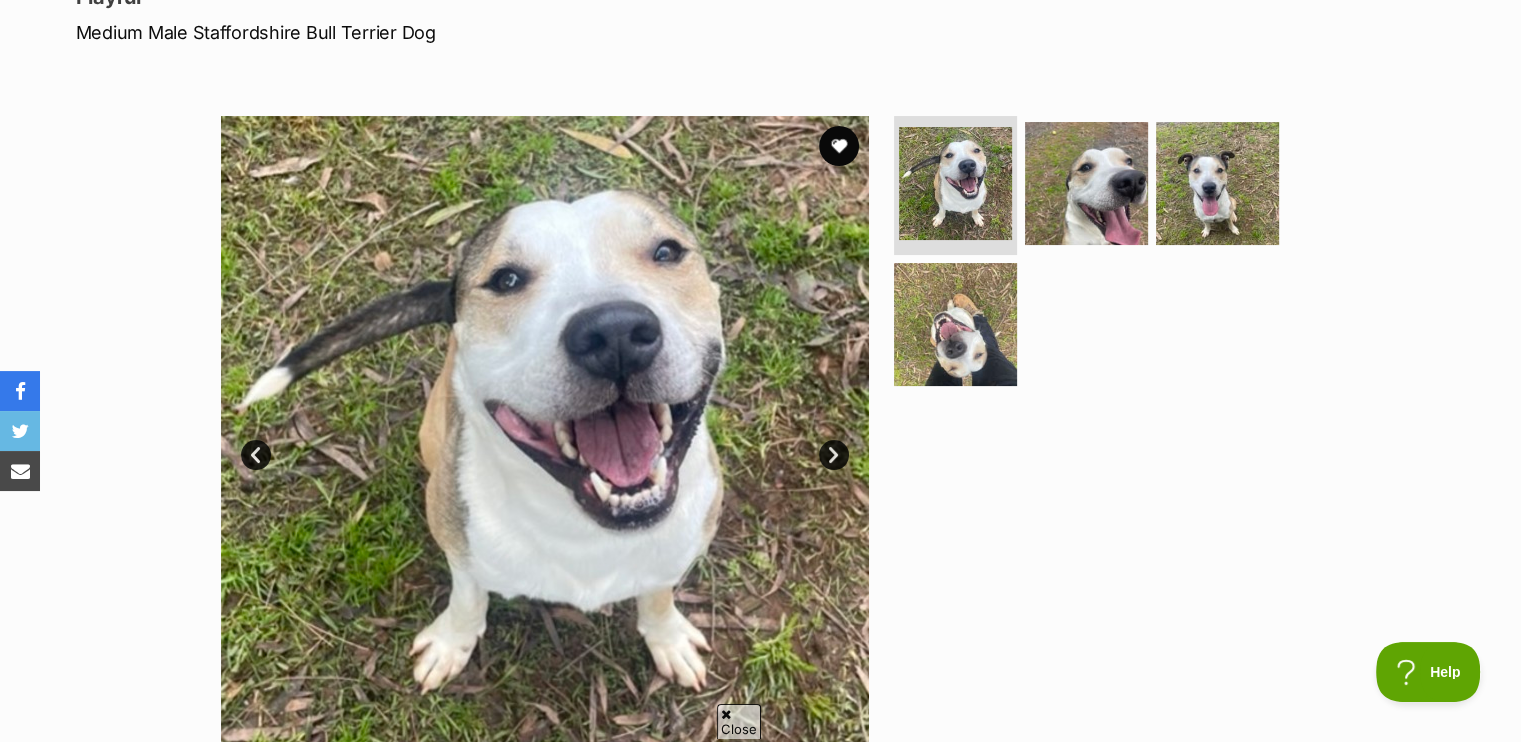 click on "Next" at bounding box center (834, 455) 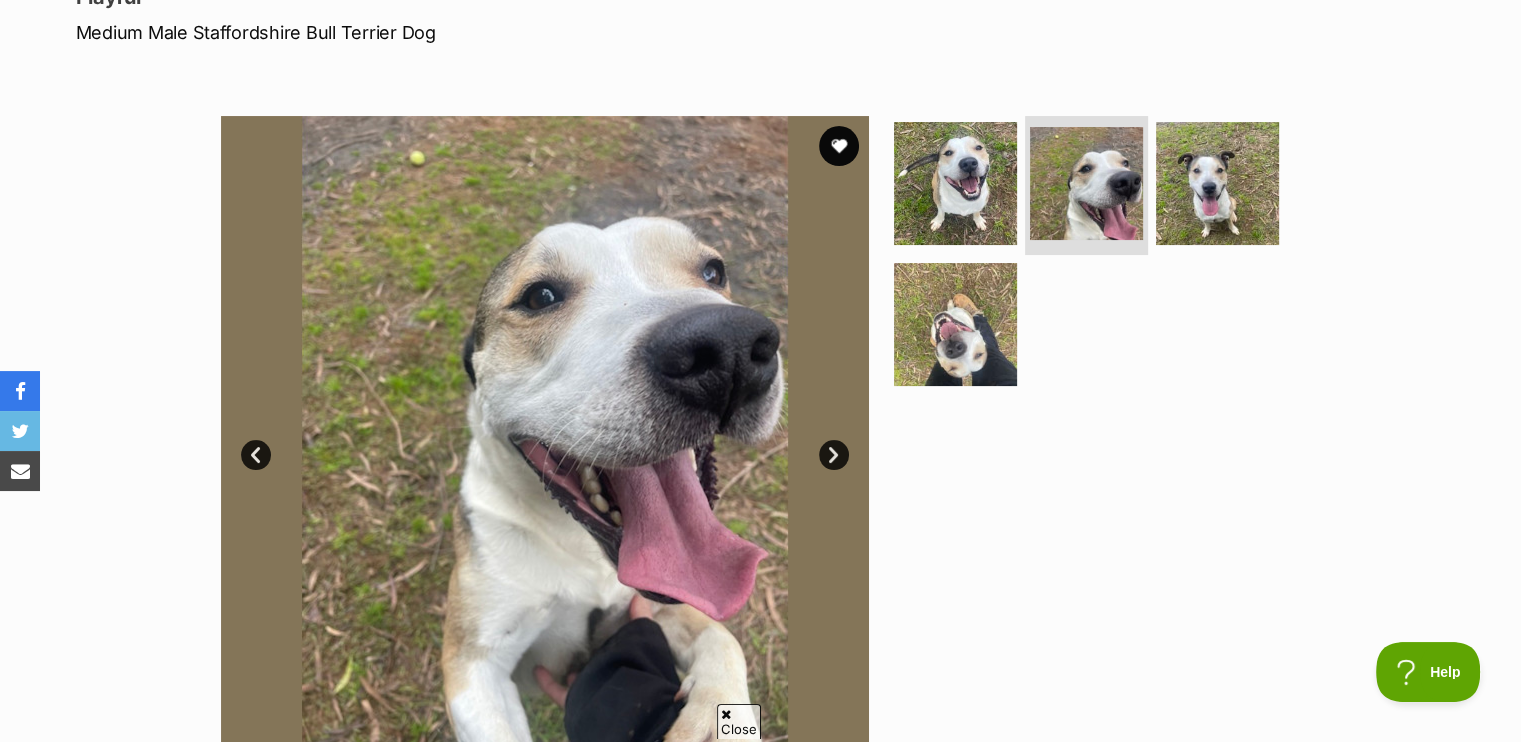 click on "Next" at bounding box center (834, 455) 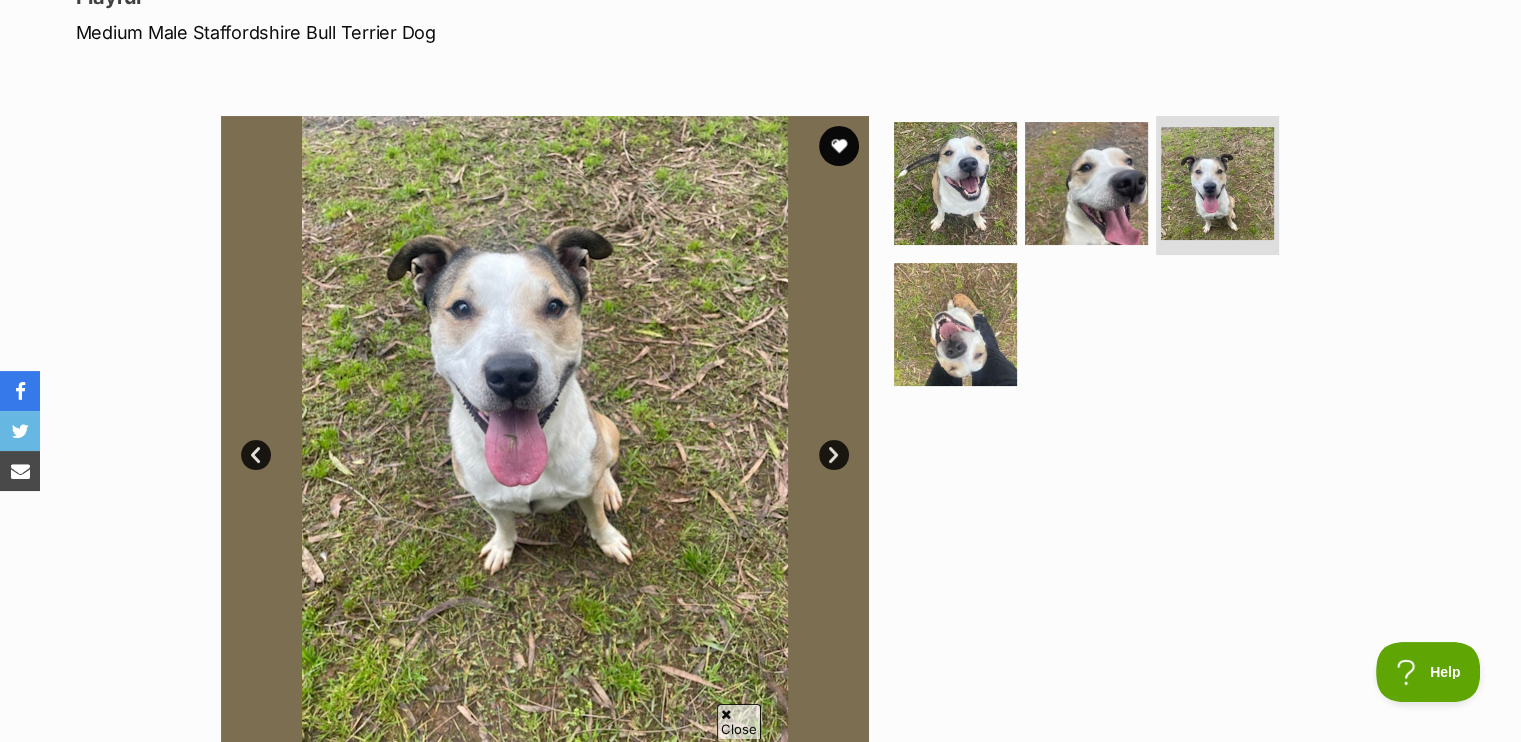 click on "Next" at bounding box center (834, 455) 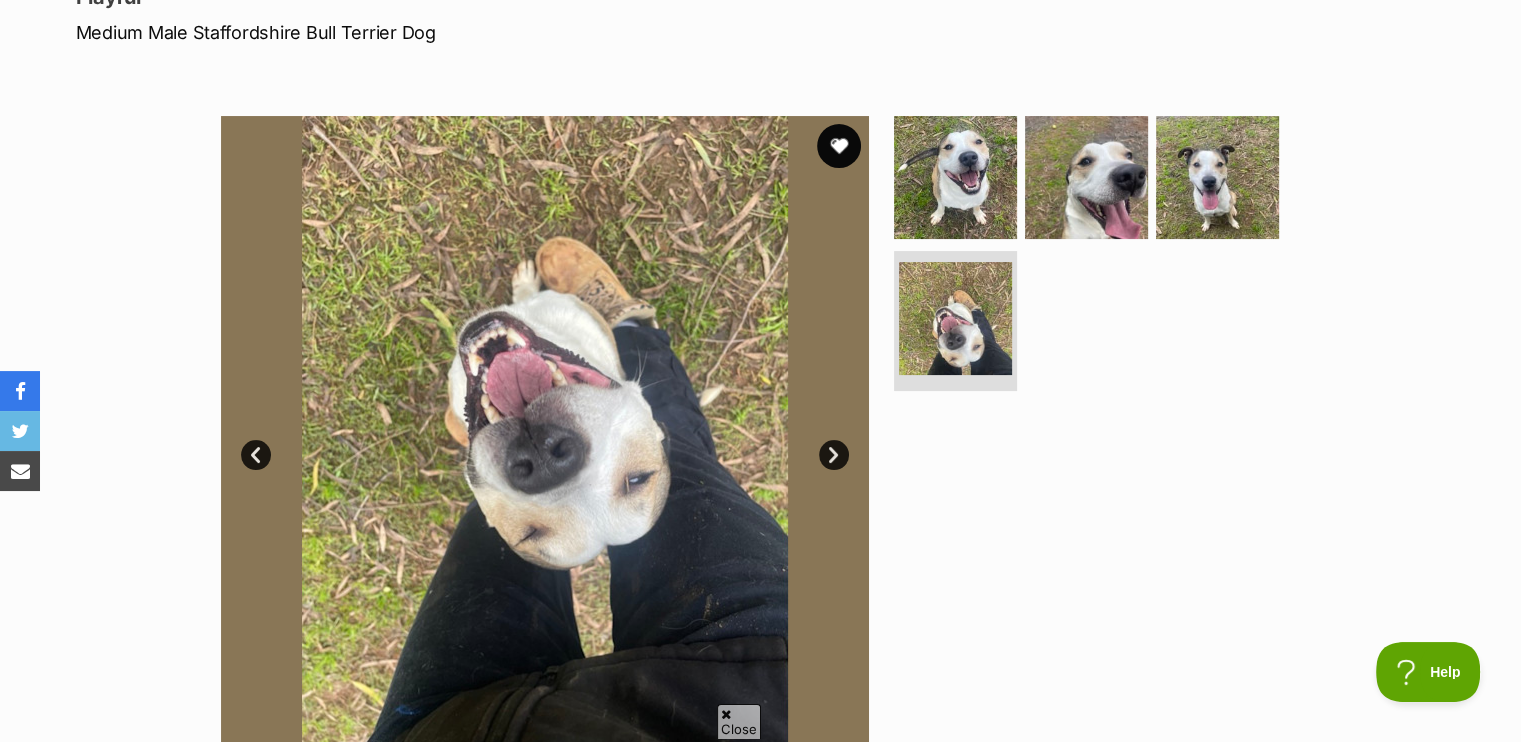 click at bounding box center (839, 146) 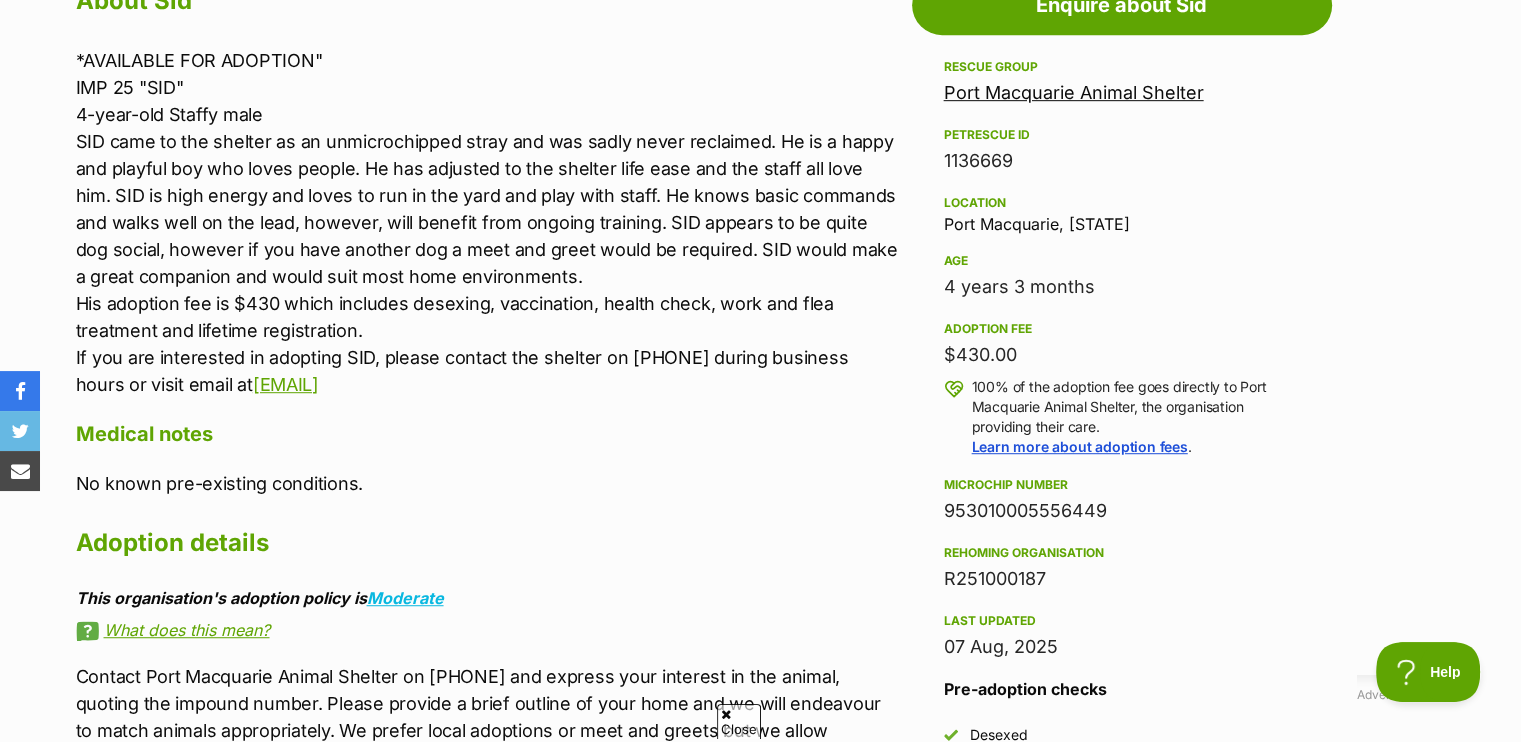 scroll, scrollTop: 1200, scrollLeft: 0, axis: vertical 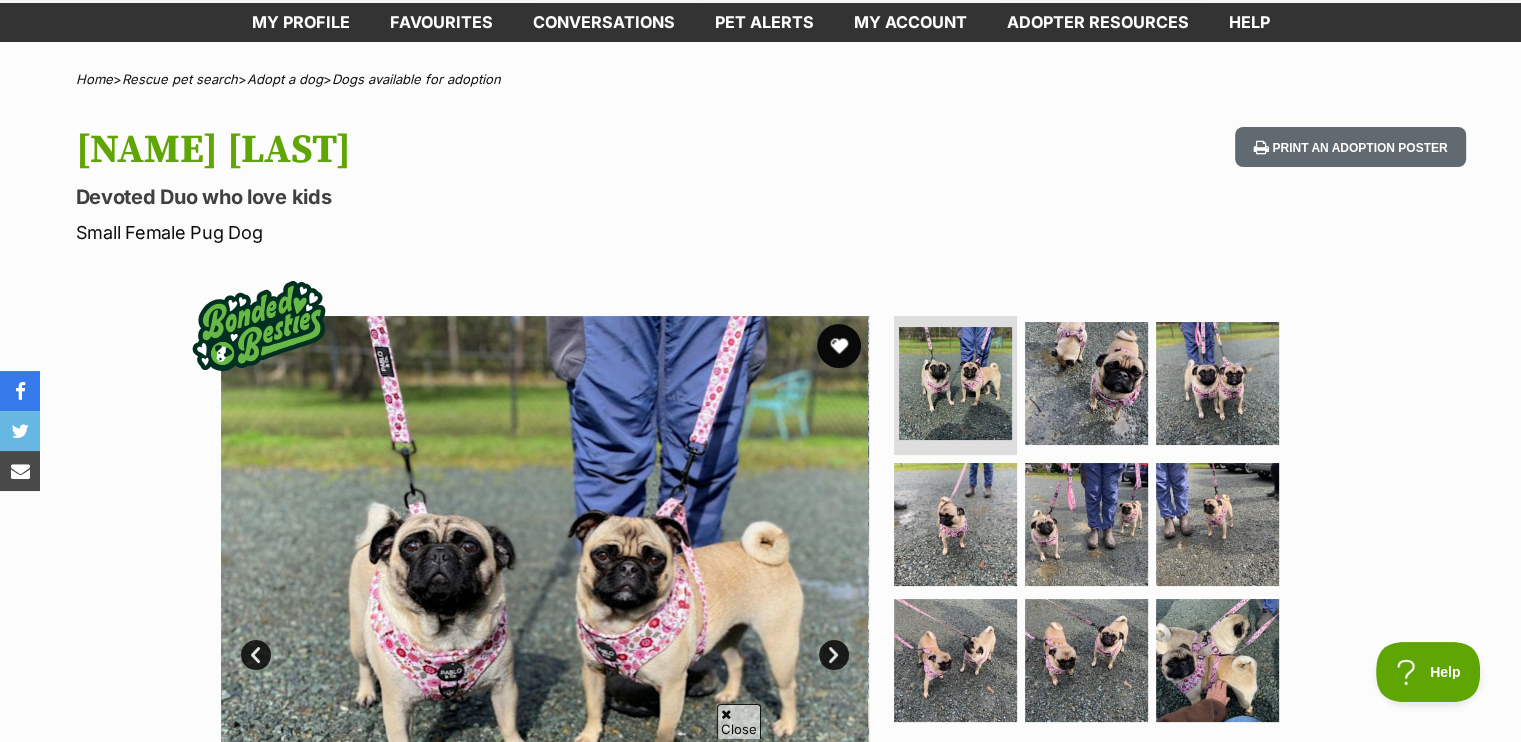 click at bounding box center [839, 346] 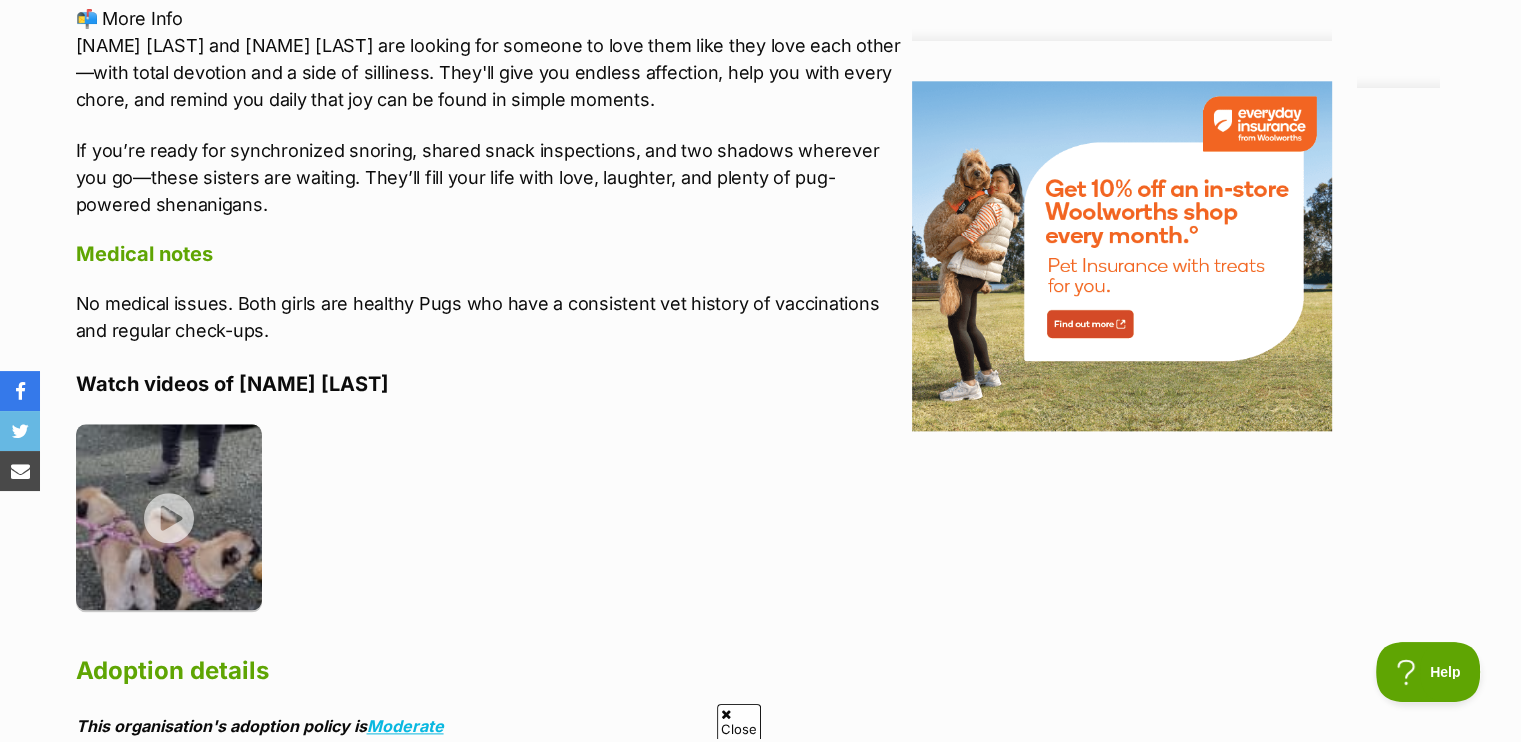 scroll, scrollTop: 2400, scrollLeft: 0, axis: vertical 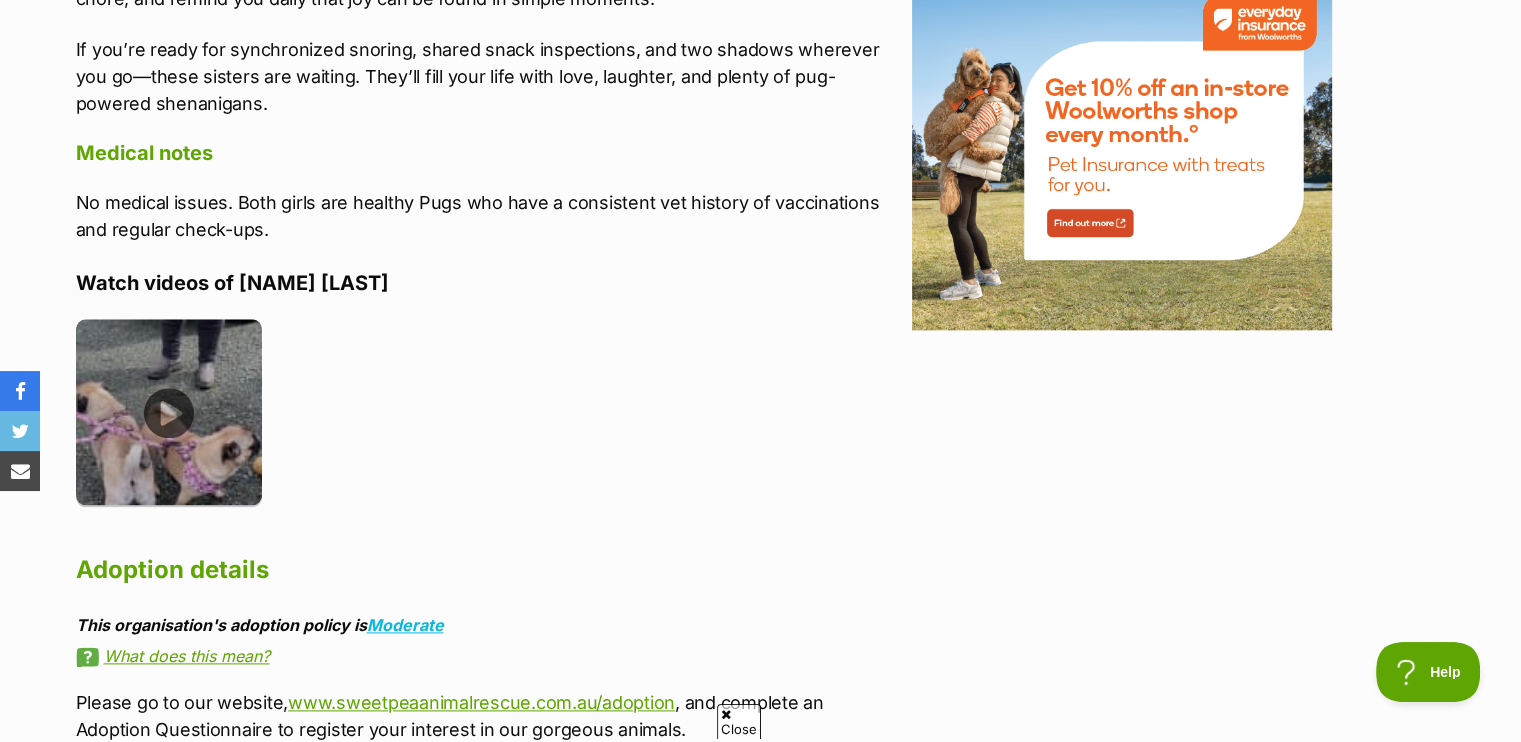 click at bounding box center (169, 412) 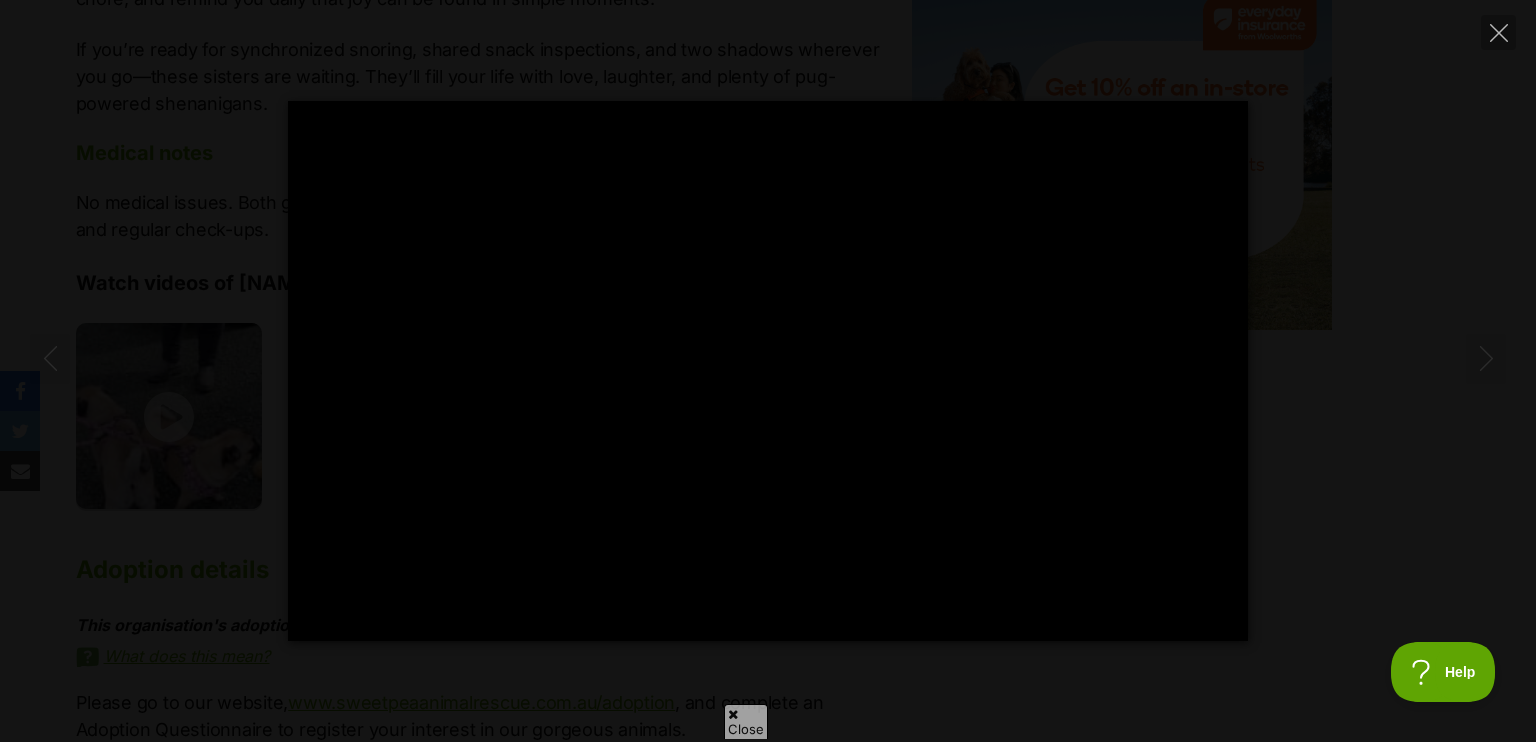 type on "100" 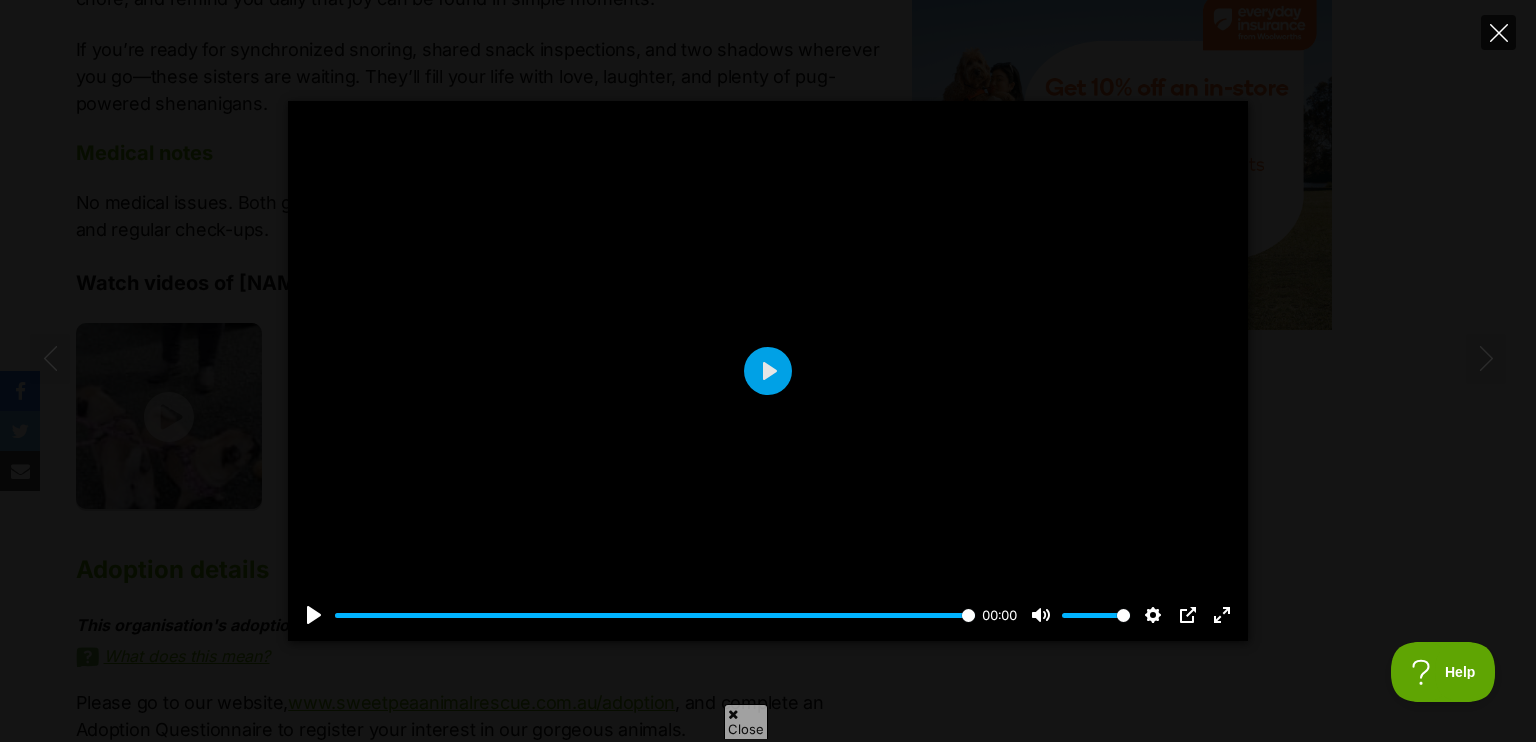 click 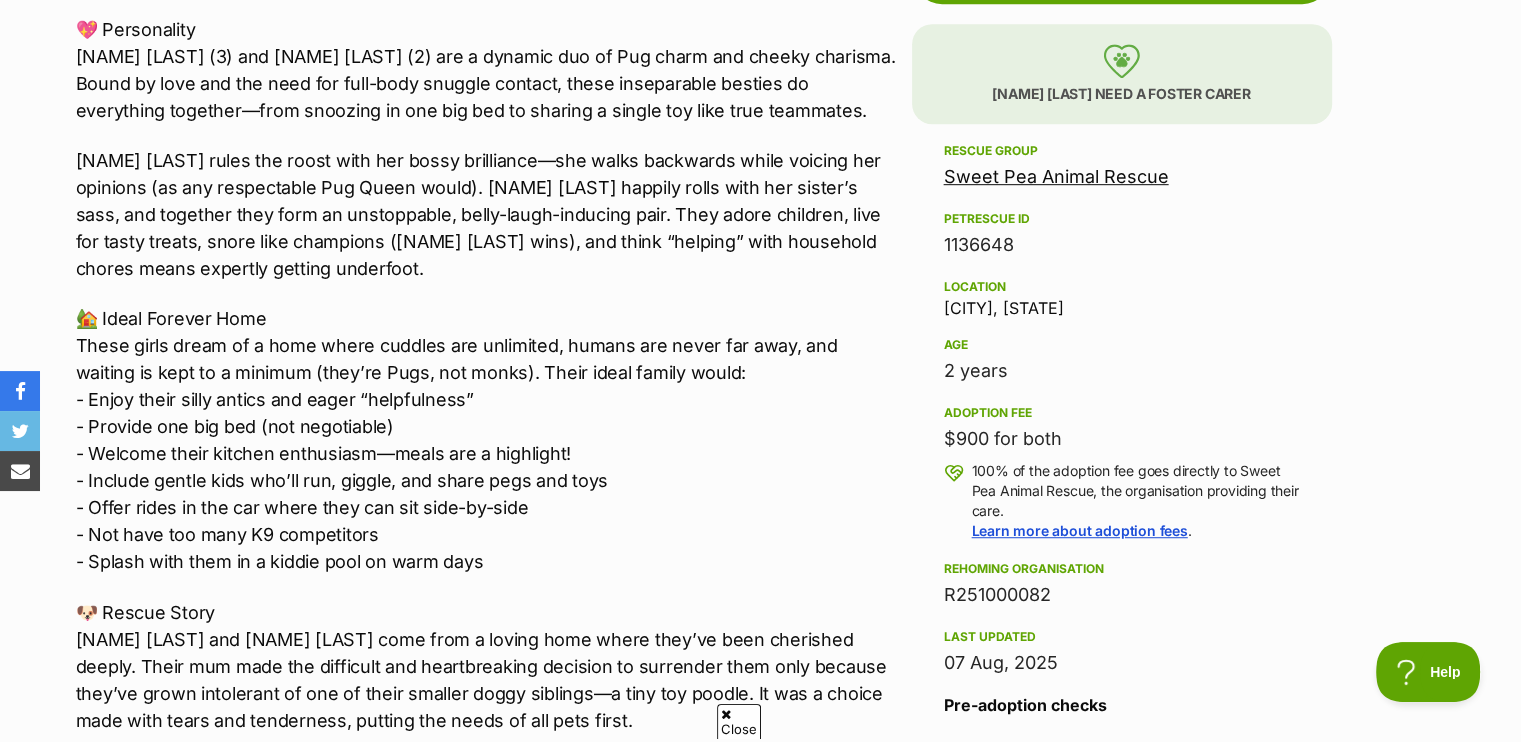 scroll, scrollTop: 900, scrollLeft: 0, axis: vertical 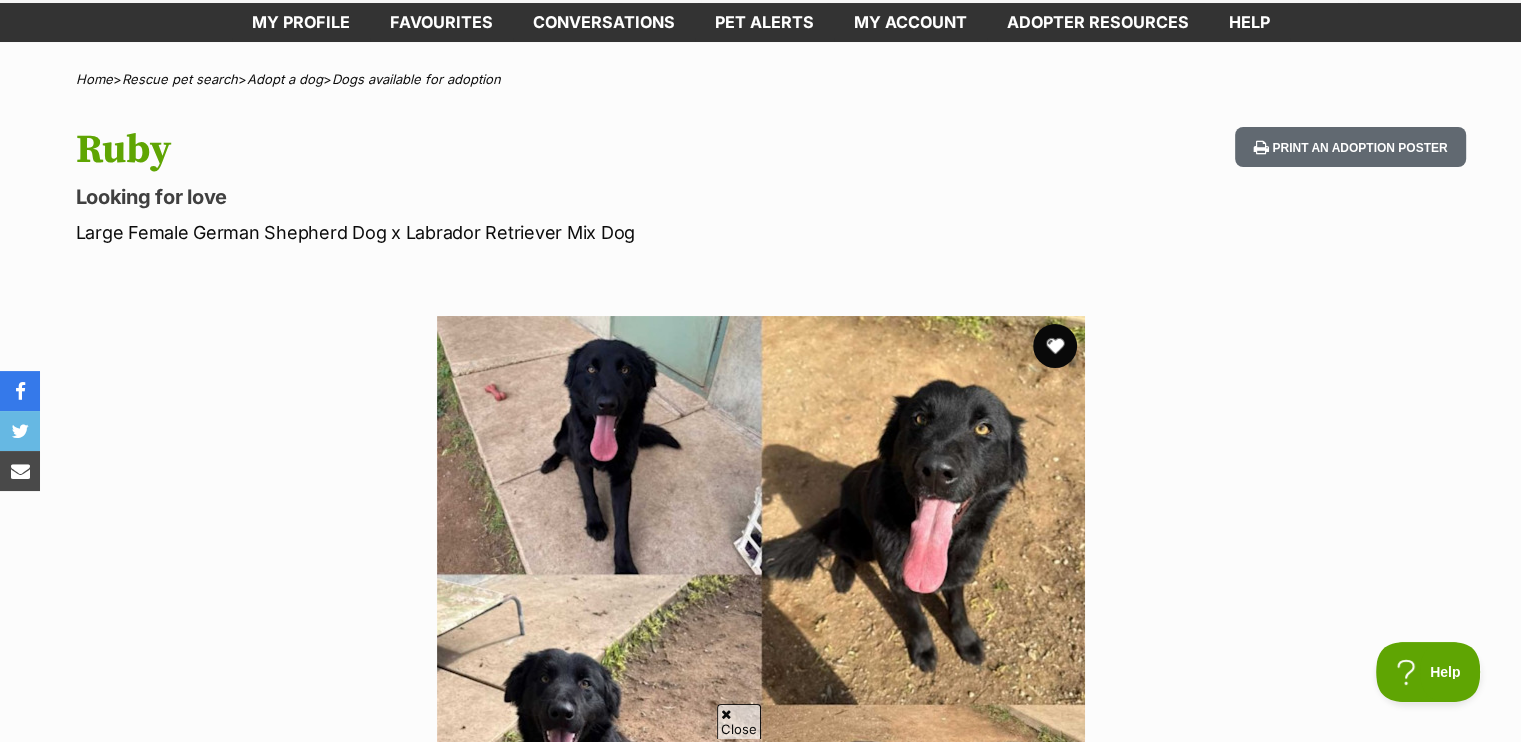 click at bounding box center [1055, 346] 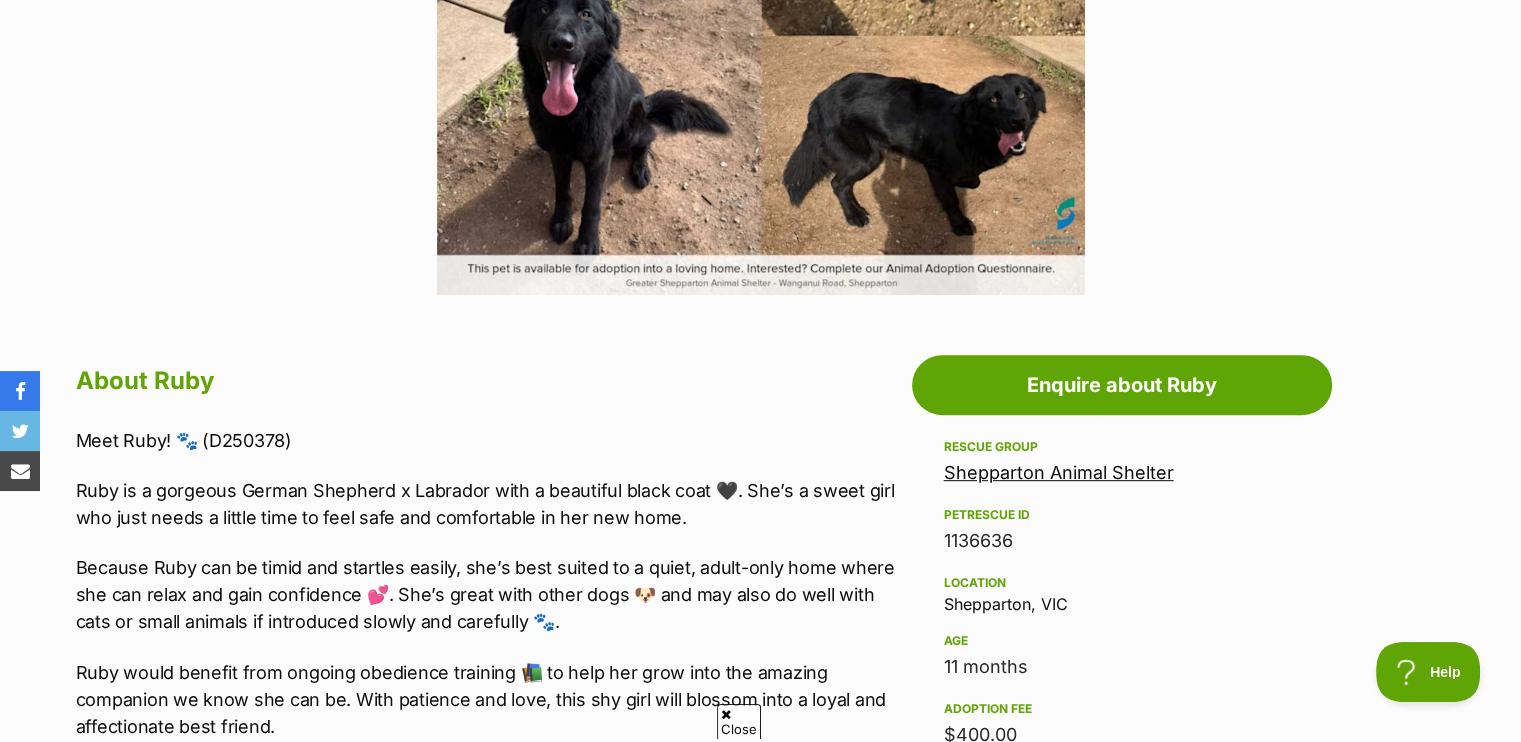 scroll, scrollTop: 400, scrollLeft: 0, axis: vertical 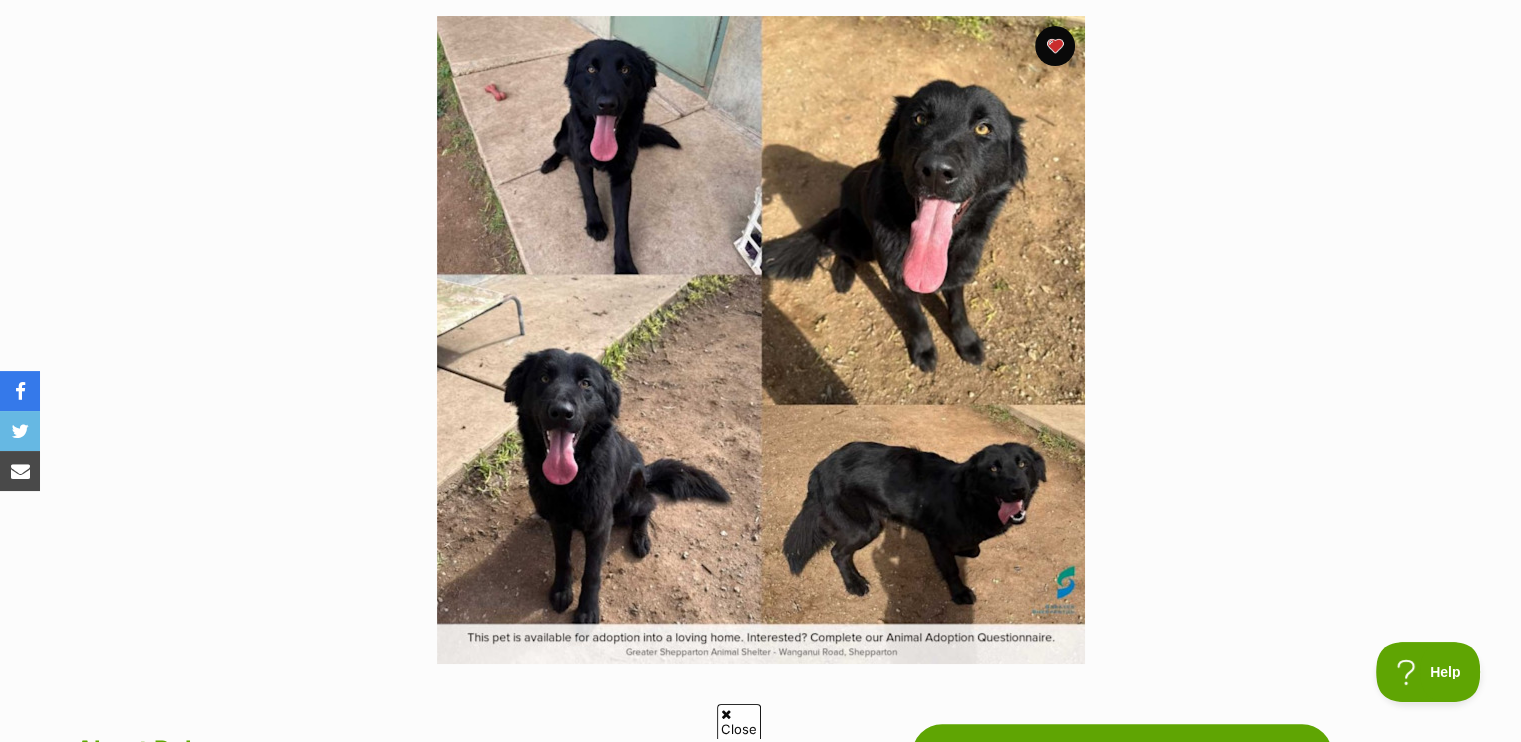 click at bounding box center [761, 340] 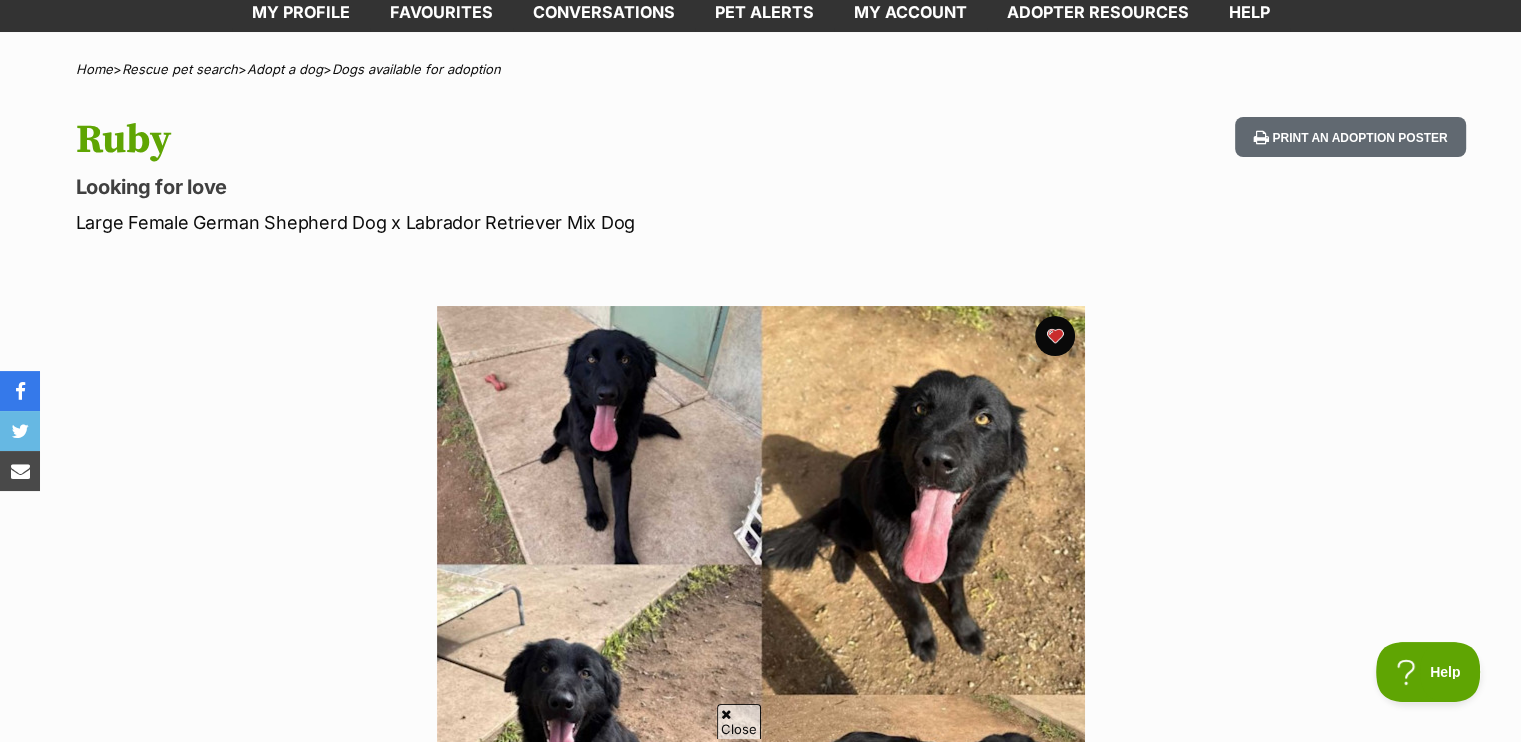 scroll, scrollTop: 0, scrollLeft: 0, axis: both 